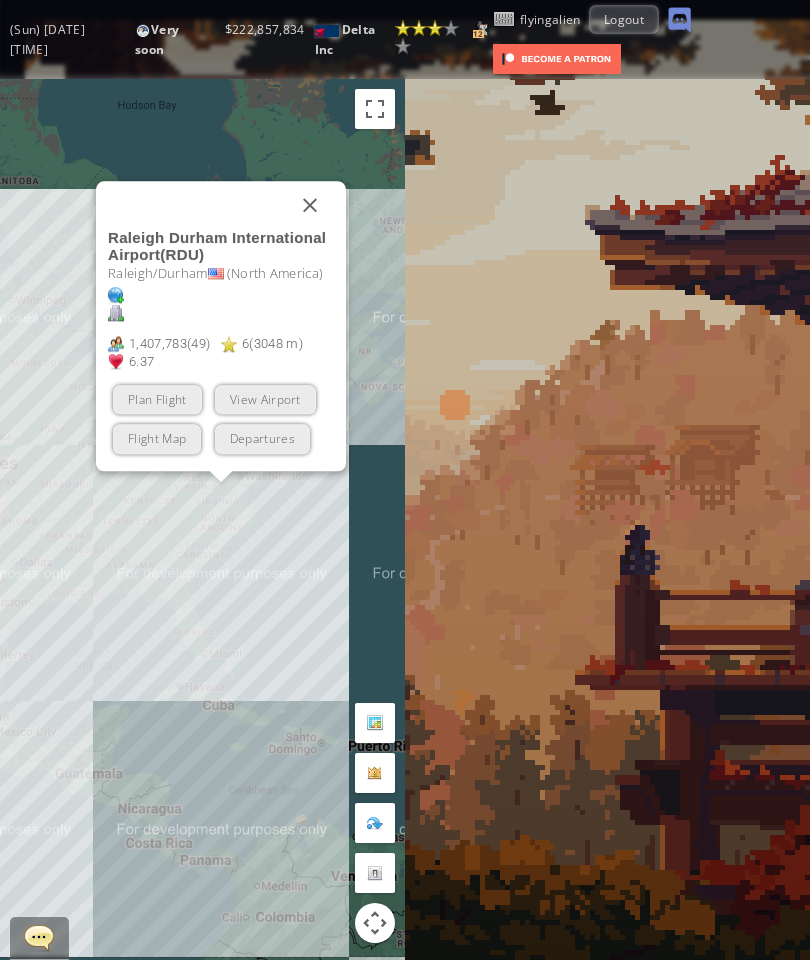 scroll, scrollTop: 0, scrollLeft: 0, axis: both 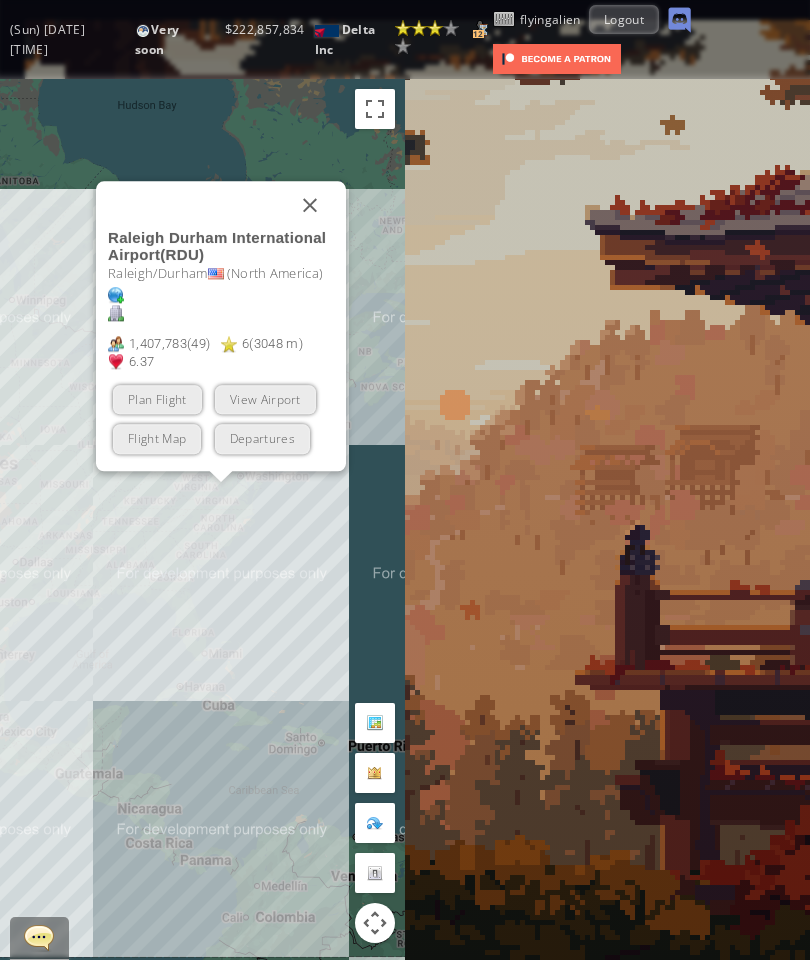 click at bounding box center [310, 206] 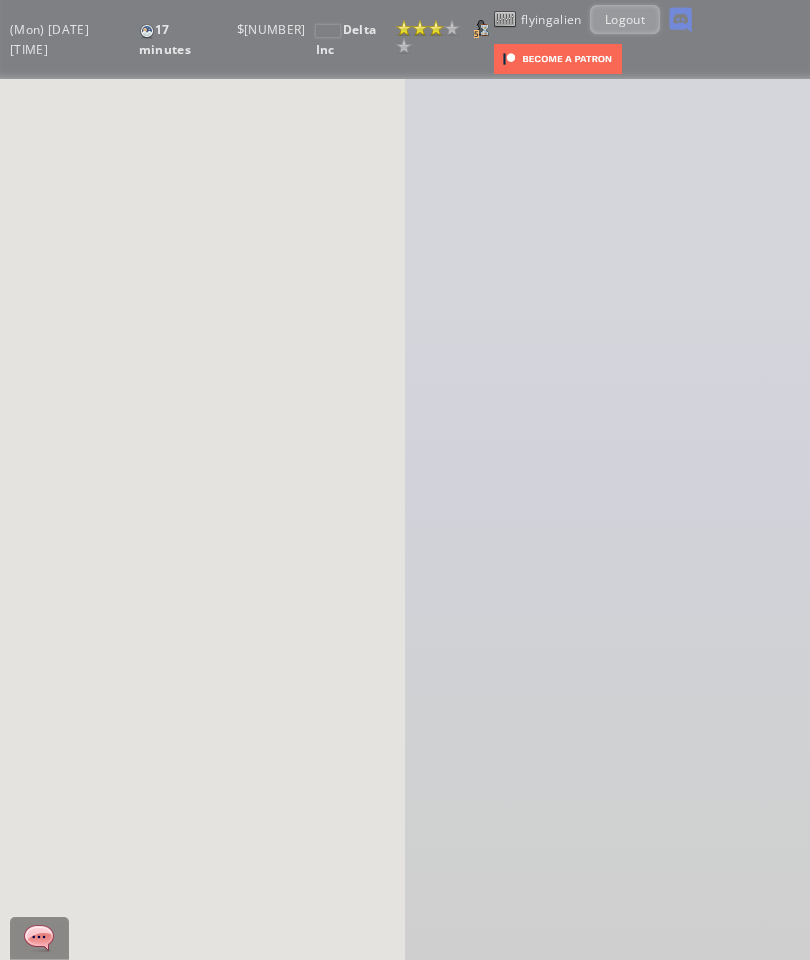 scroll, scrollTop: 0, scrollLeft: 0, axis: both 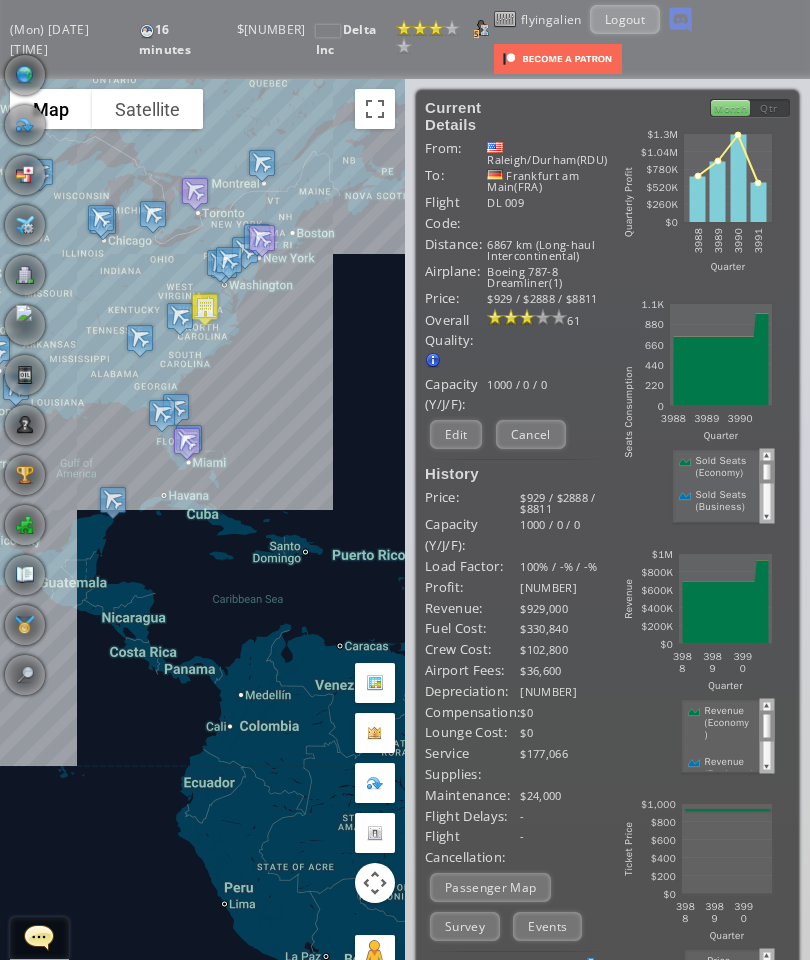 click on "Cancel" at bounding box center [531, 434] 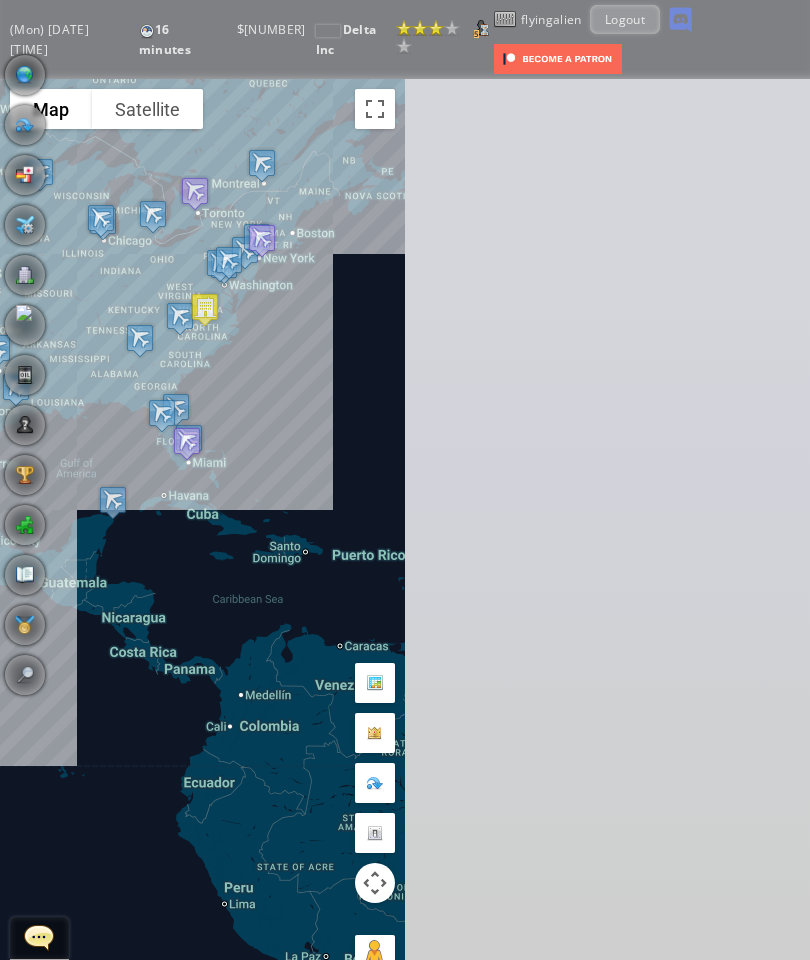 click at bounding box center [25, 275] 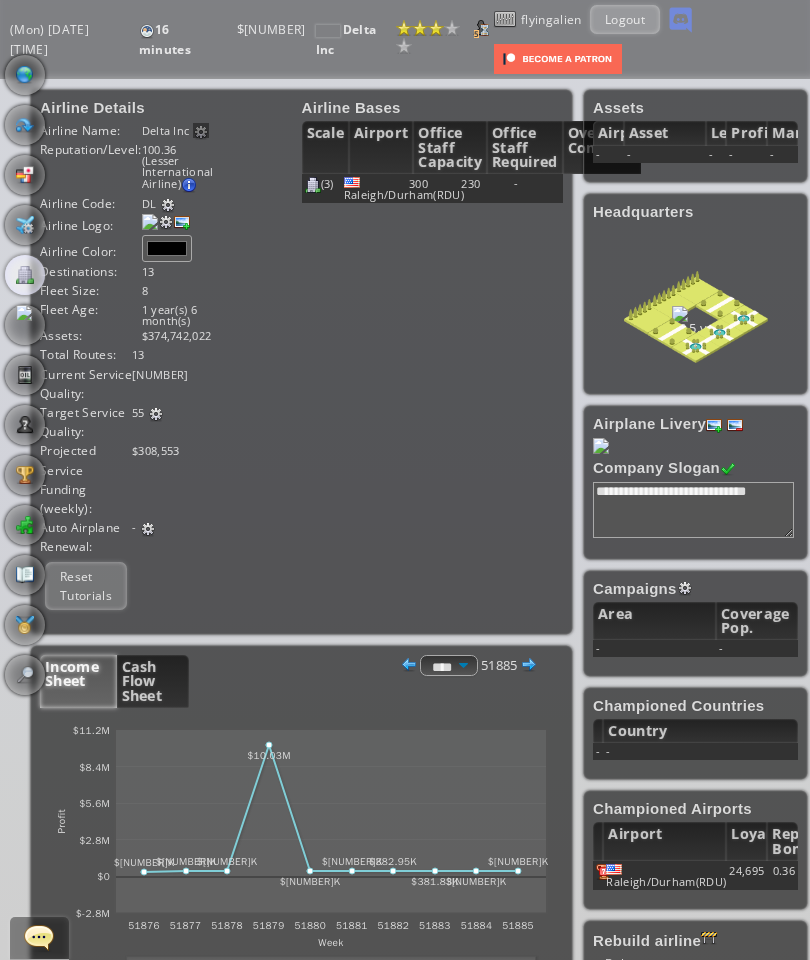 click on "Cash Flow Sheet" at bounding box center (153, 681) 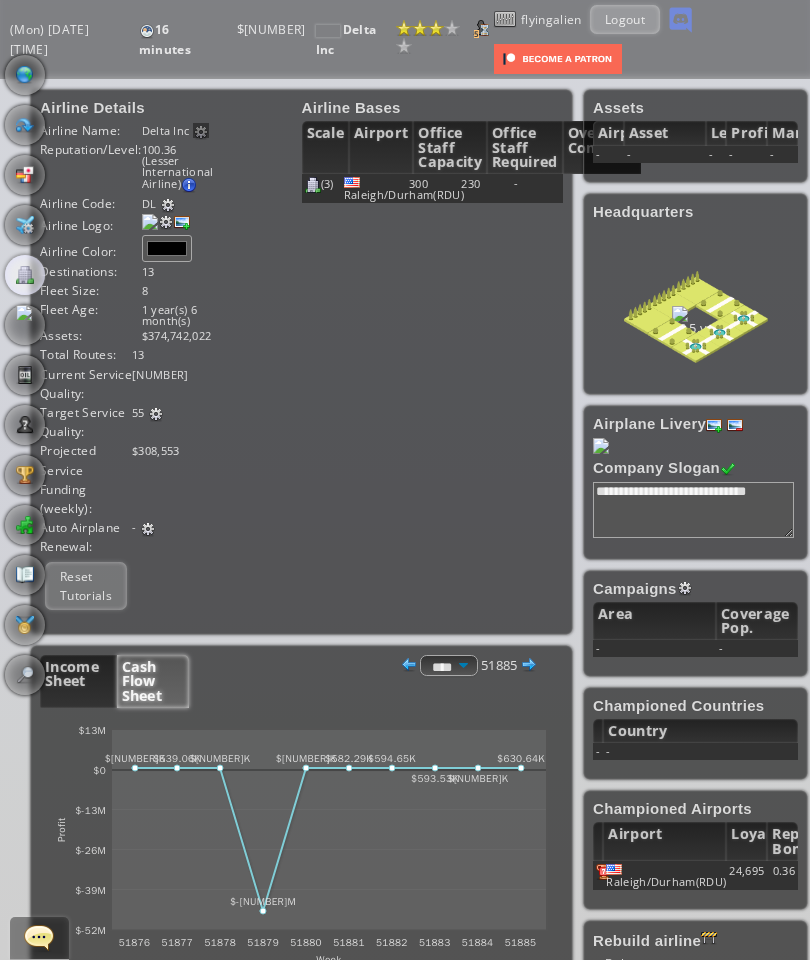 click on "230" at bounding box center [484, 188] 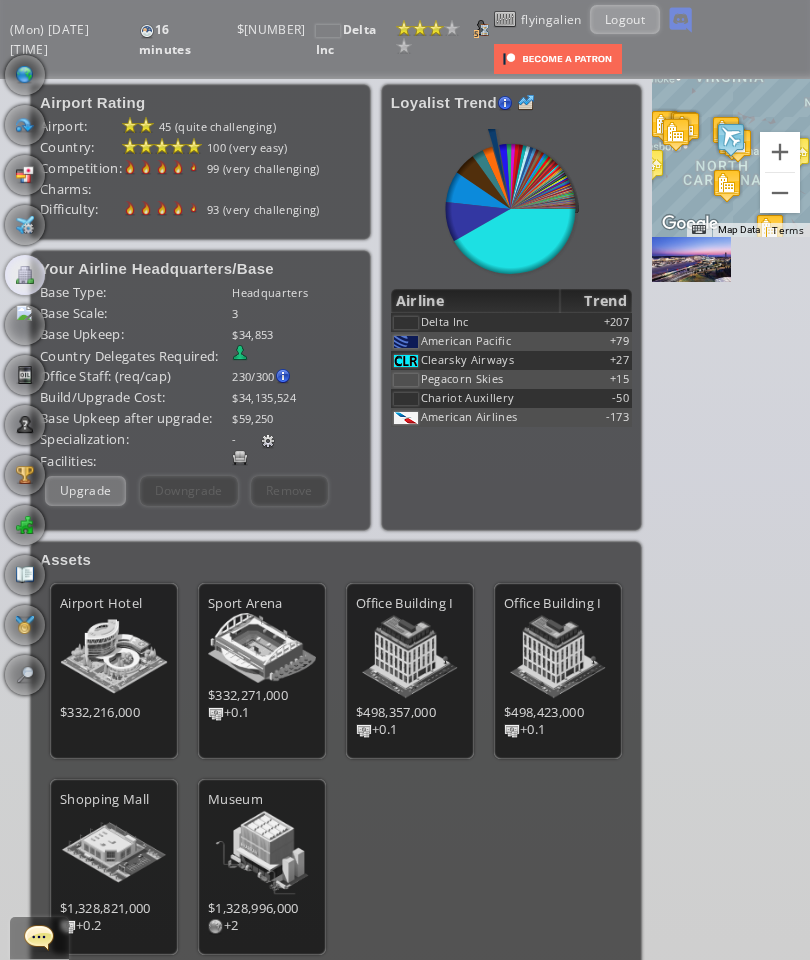click at bounding box center (7, 480) 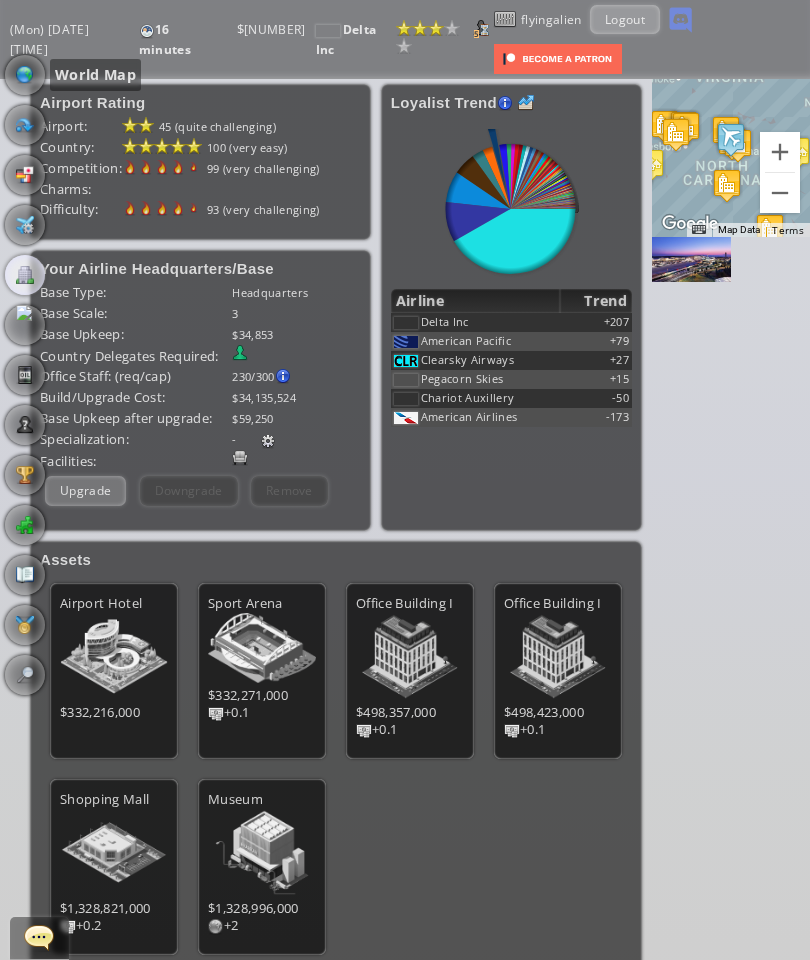 click at bounding box center (25, 75) 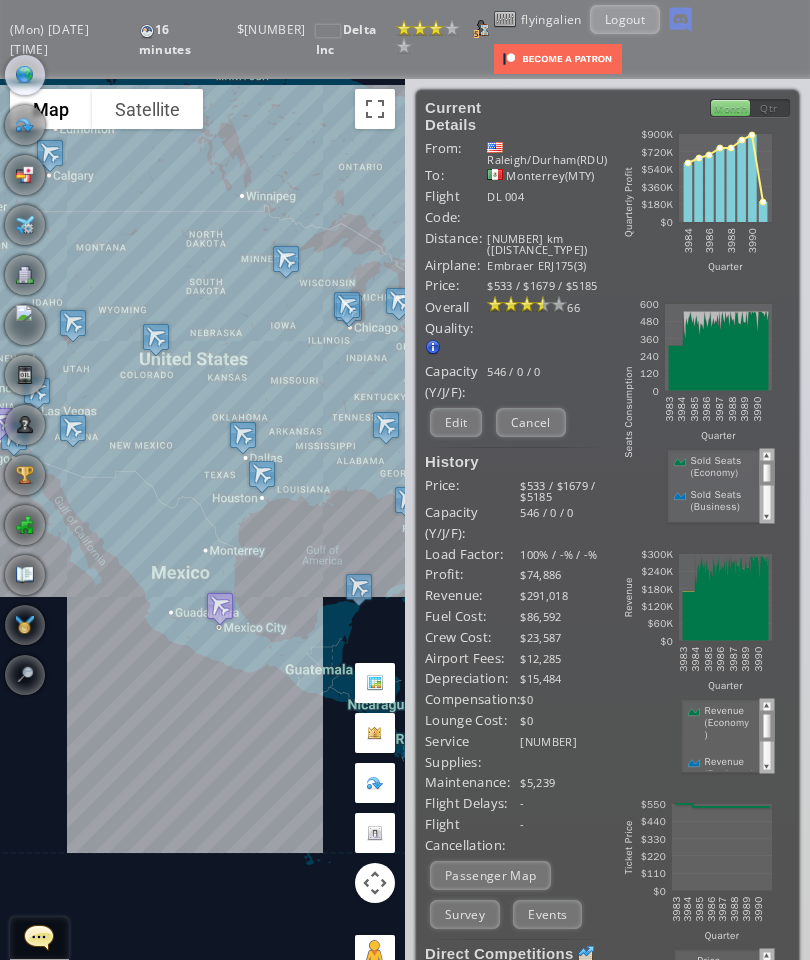 click on "Cancel" at bounding box center [531, 422] 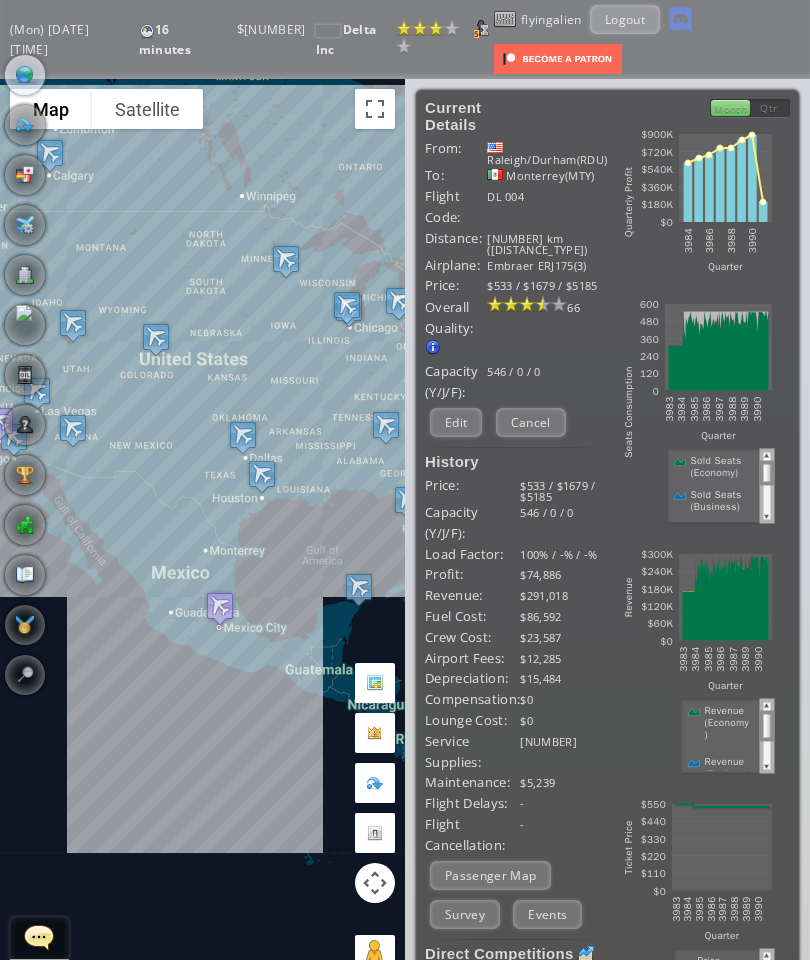 click on "Edit" at bounding box center (456, 422) 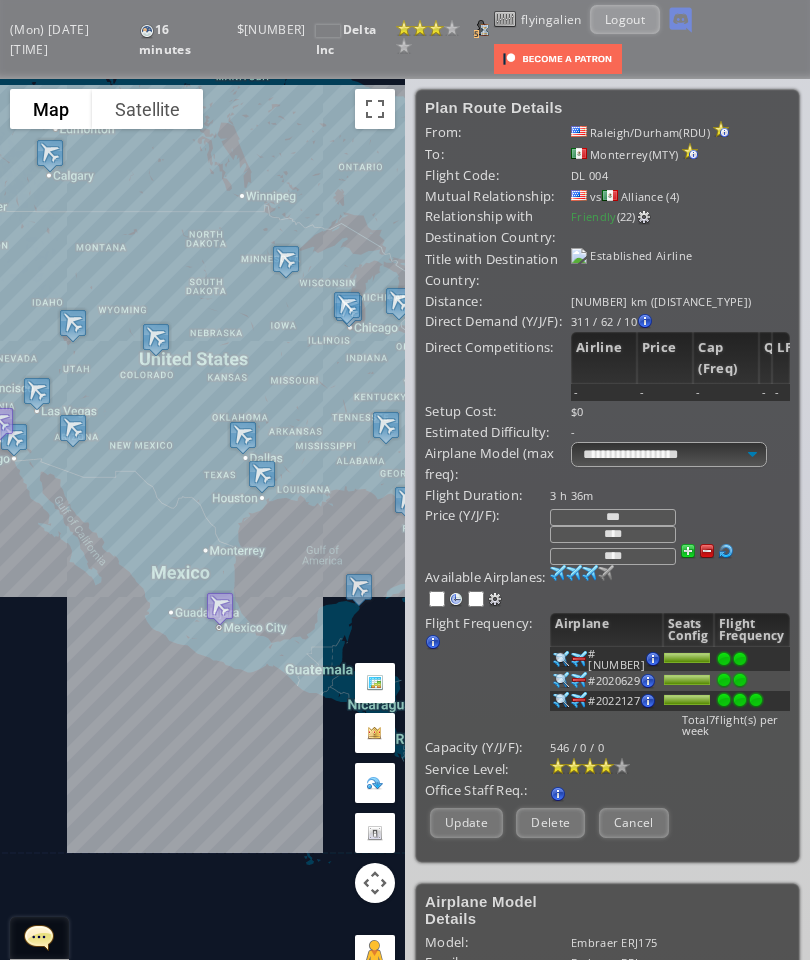 click at bounding box center (590, 766) 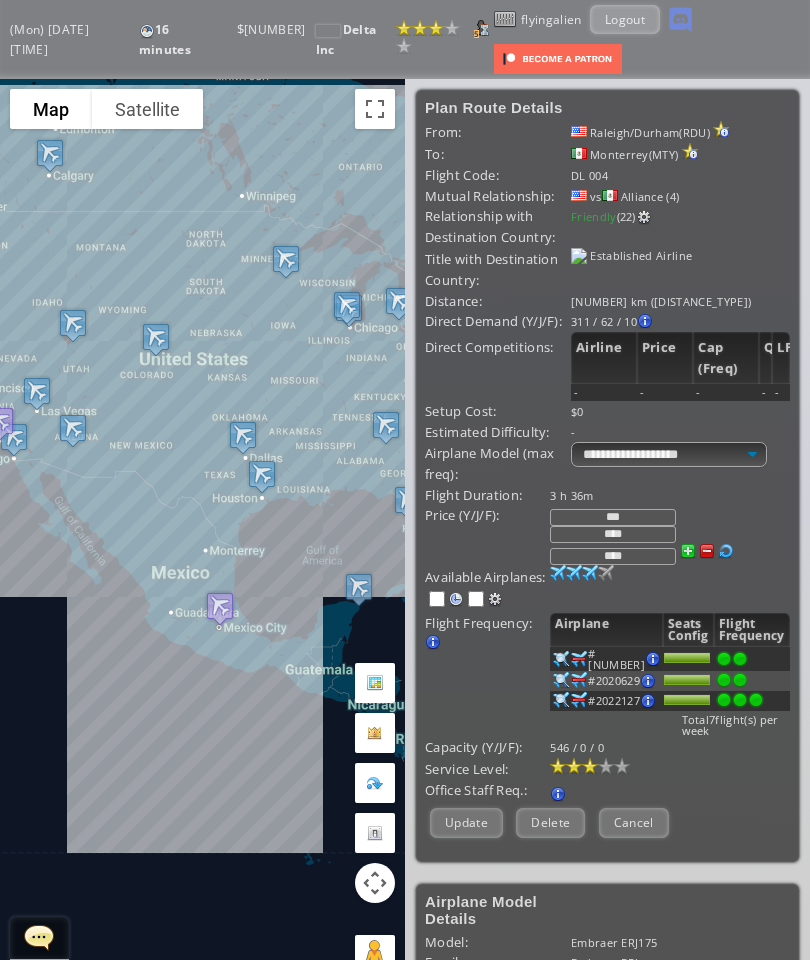 click on "Update" at bounding box center [466, 822] 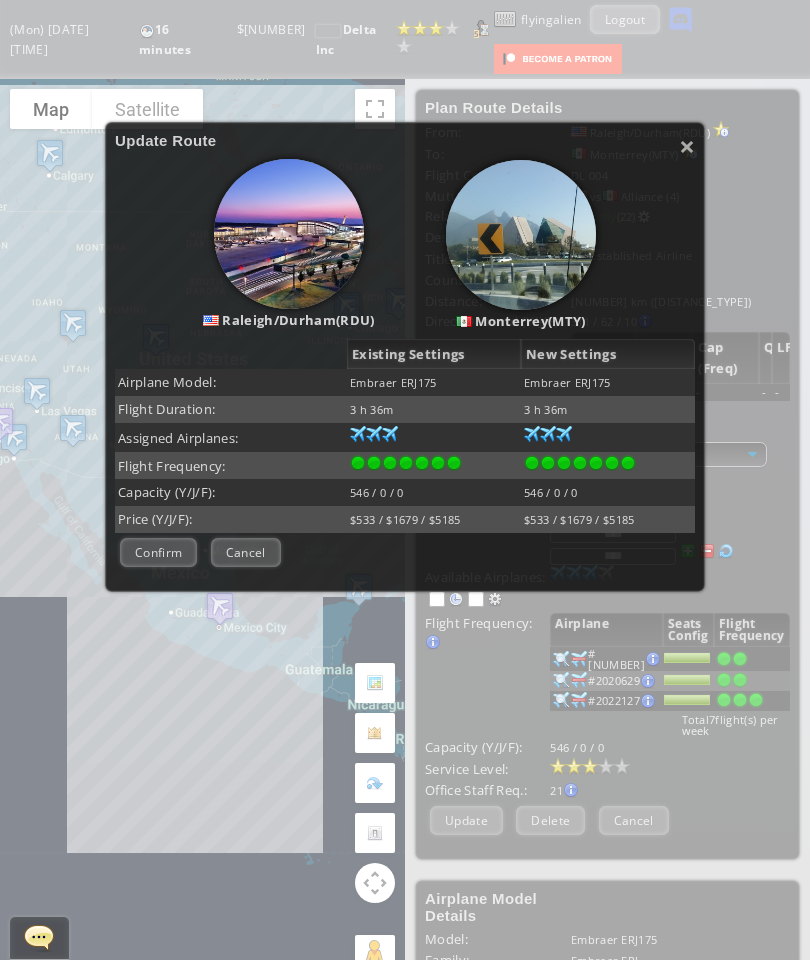 click on "Confirm" at bounding box center (158, 552) 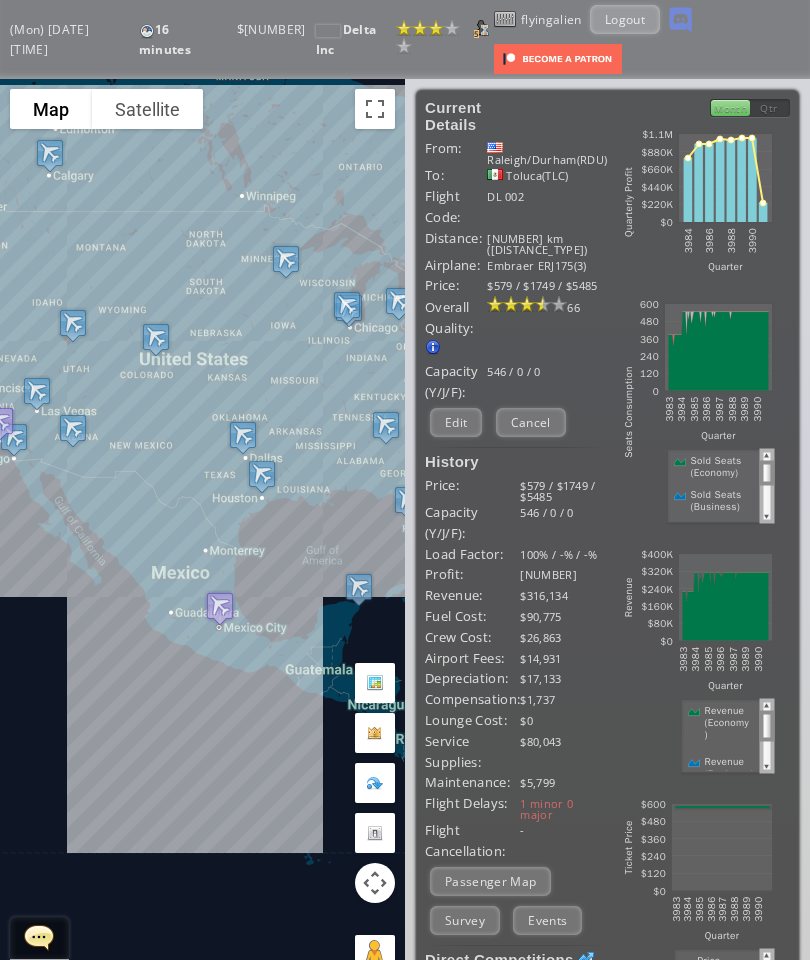 click on "Edit" at bounding box center [456, 422] 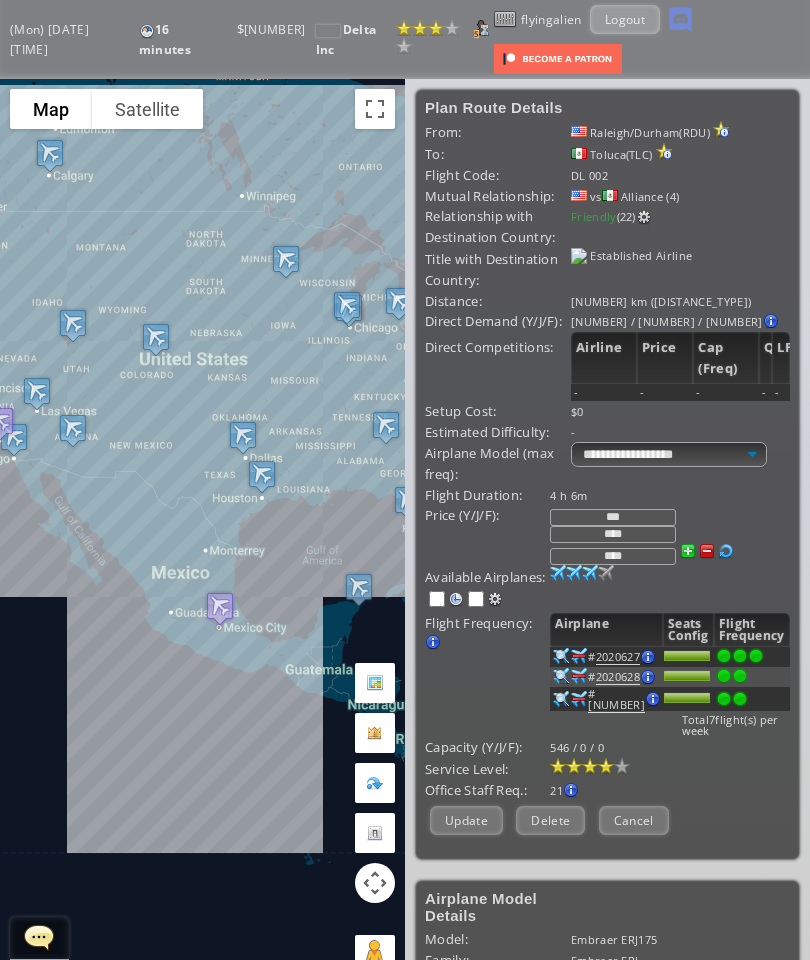 click at bounding box center (590, 766) 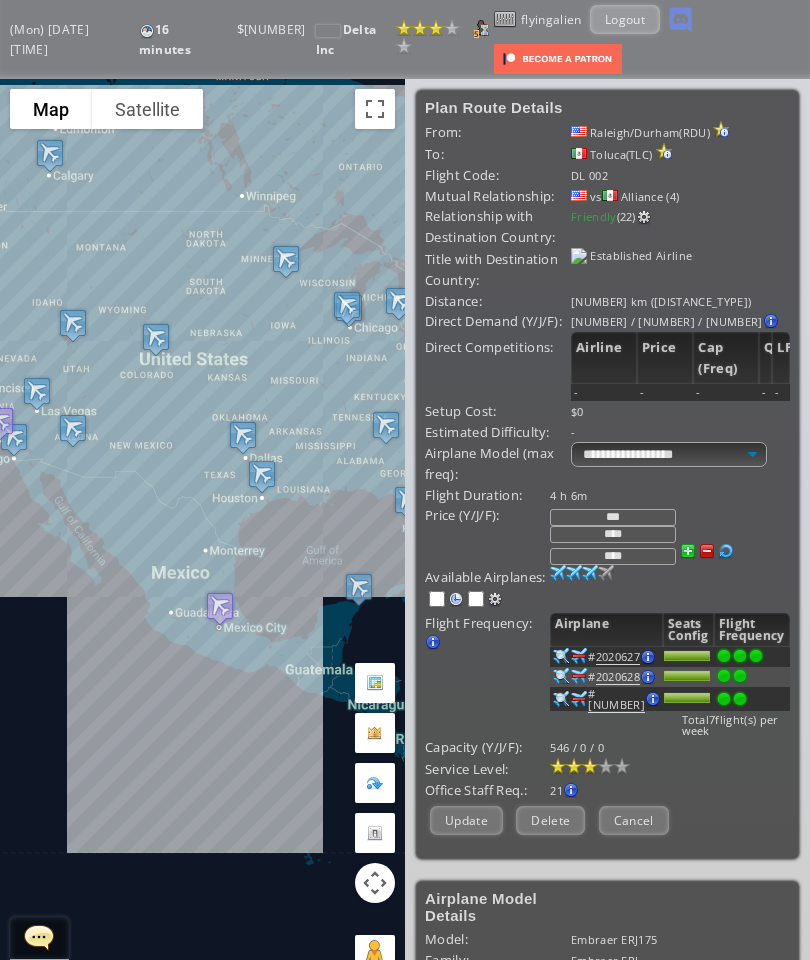 click on "Update" at bounding box center (466, 820) 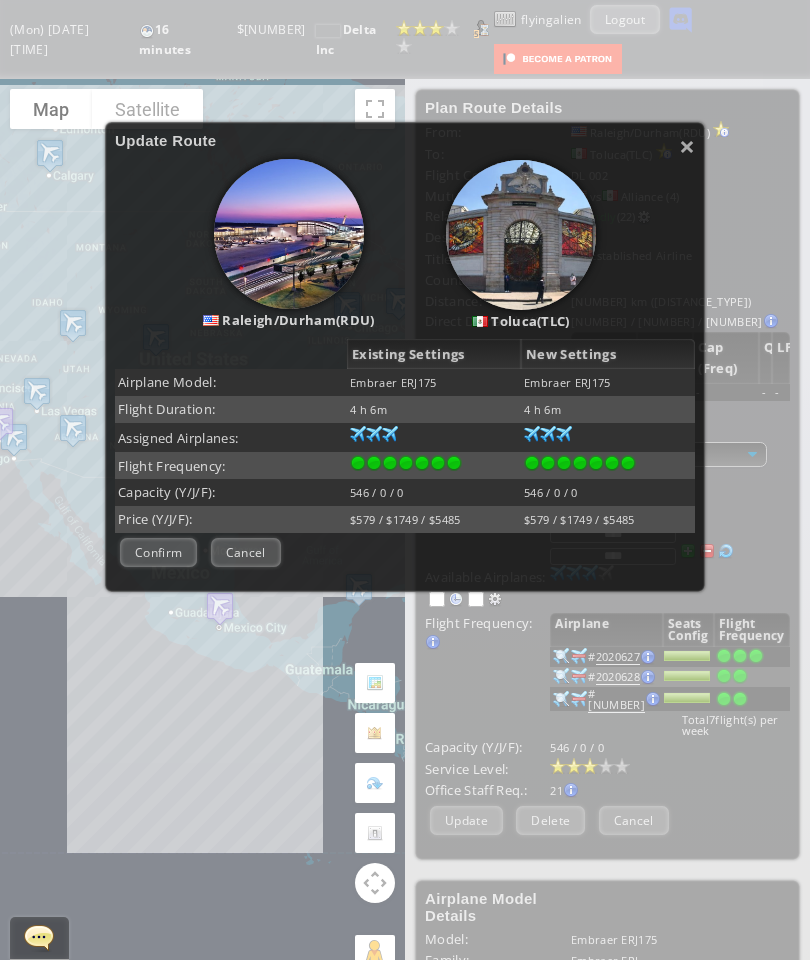 click on "Confirm" at bounding box center [158, 552] 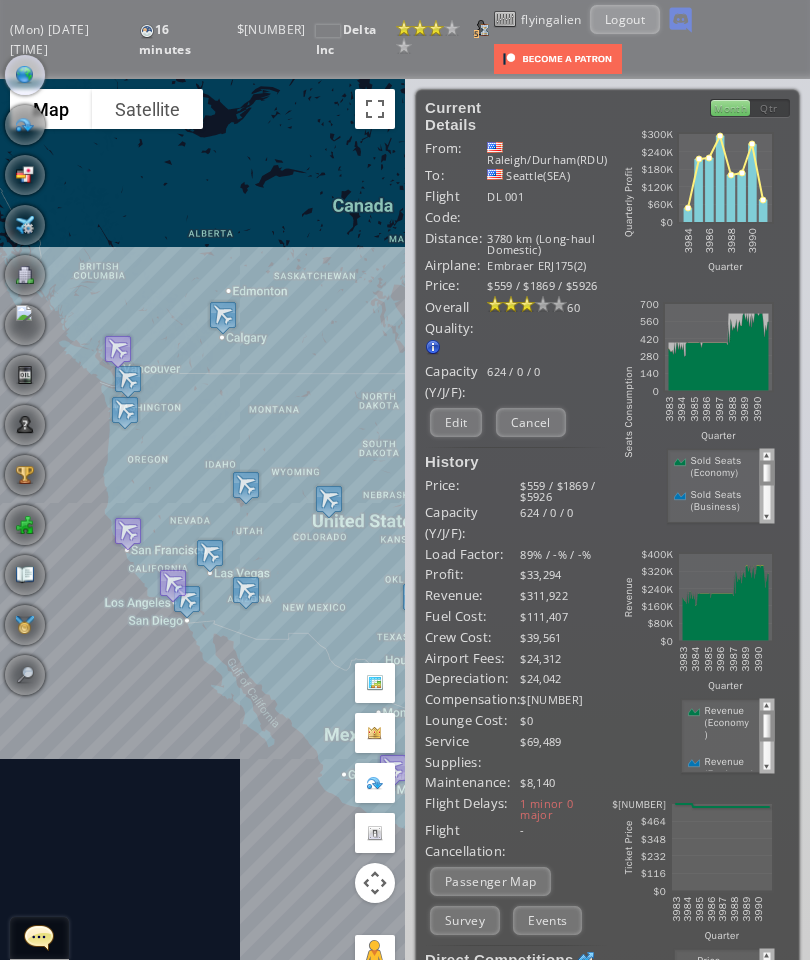 click on "Cancel" at bounding box center (531, 422) 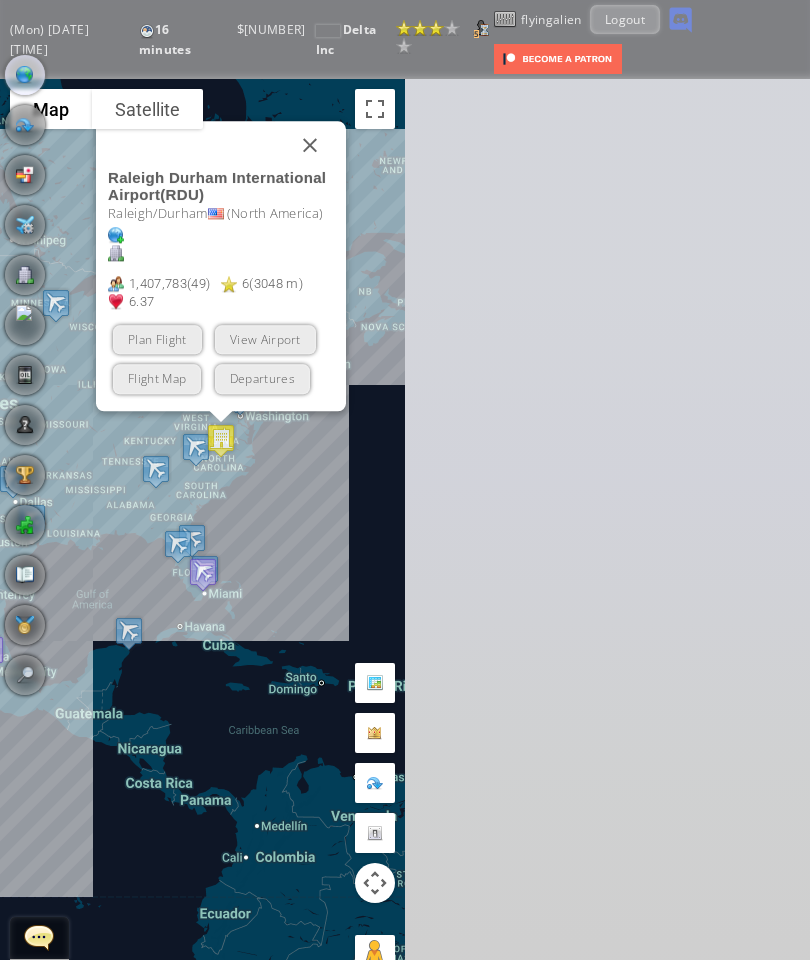 click at bounding box center [310, 146] 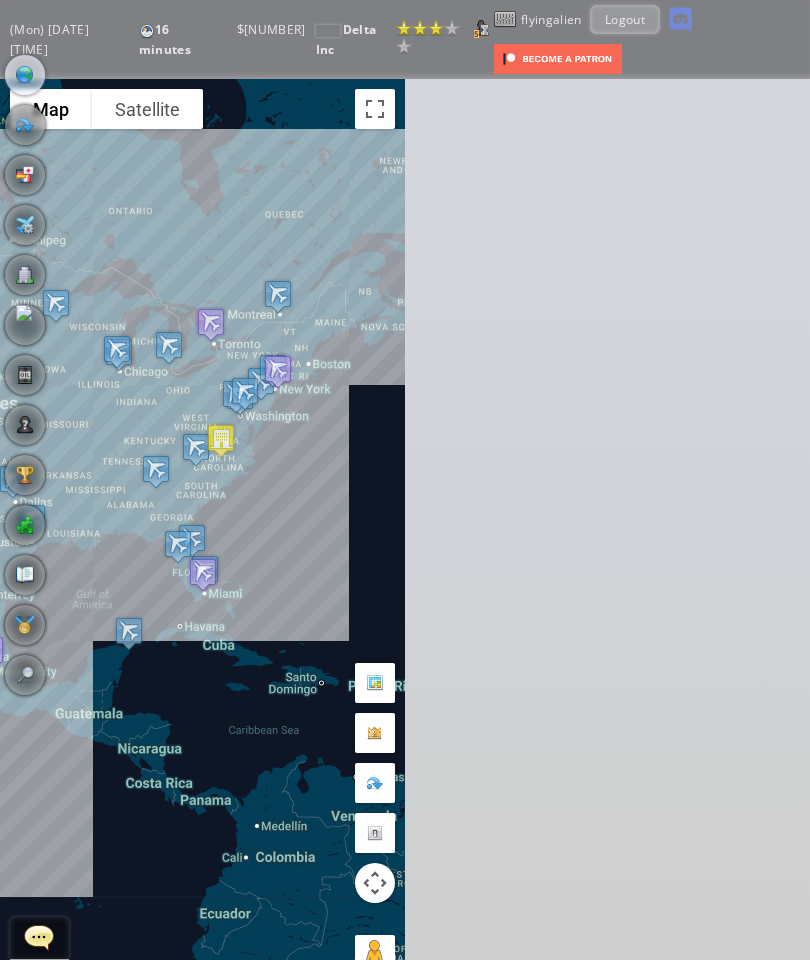 click at bounding box center [25, 275] 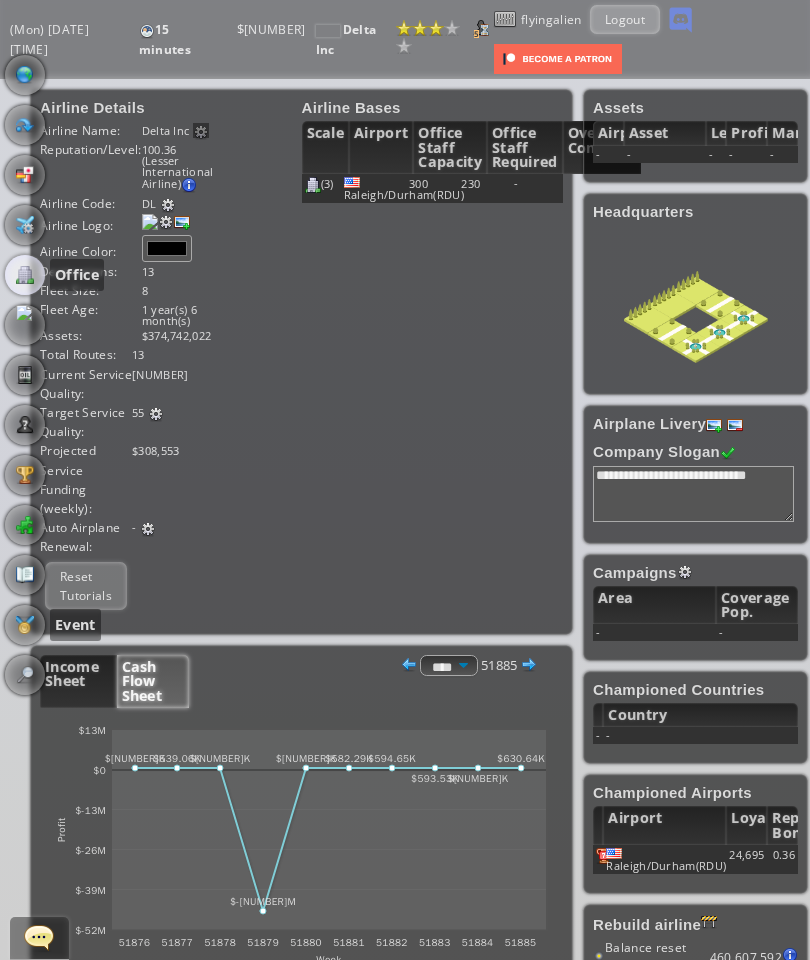 click at bounding box center [25, 625] 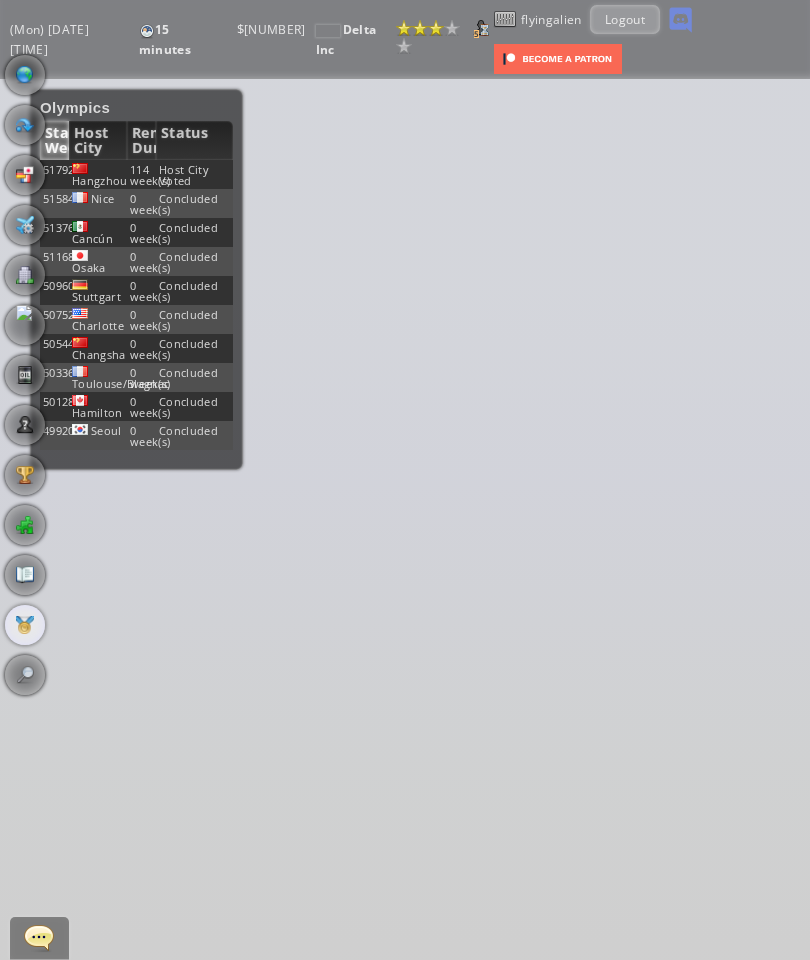 click on "Host City Voted" at bounding box center (194, 174) 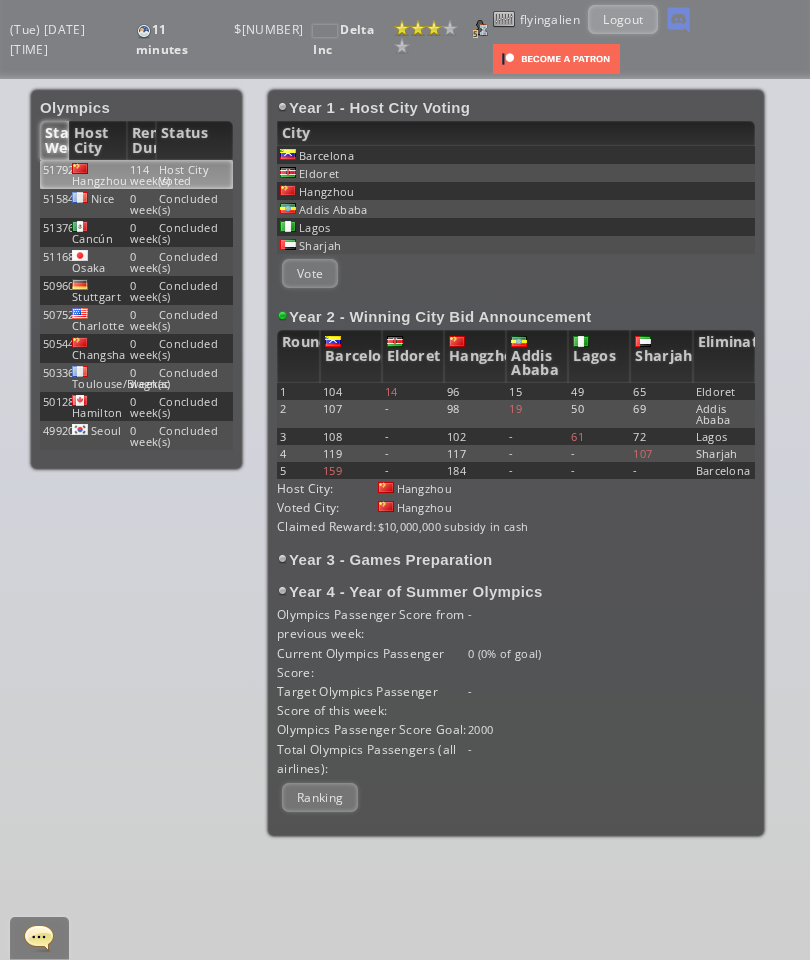click on "Olympics
Start Week
Host City
Remaining Duration
Status
51792 [CITY] 114 week(s) Host City Voted 51584 [CITY] 0 week(s) Concluded 51376 [CITY] 0 week(s) Concluded 51168 [CITY] 0 week(s) Concluded 50960 [CITY] 0 week(s) Concluded 50752 [CITY] 0 week(s) Concluded 50544 [CITY] 0 week(s) Concluded 50336 [CITY] 0 week(s) Concluded 50128 [CITY] 0 week(s) Concluded 49920 [CITY] 0 week(s) Concluded" at bounding box center [138, 279] 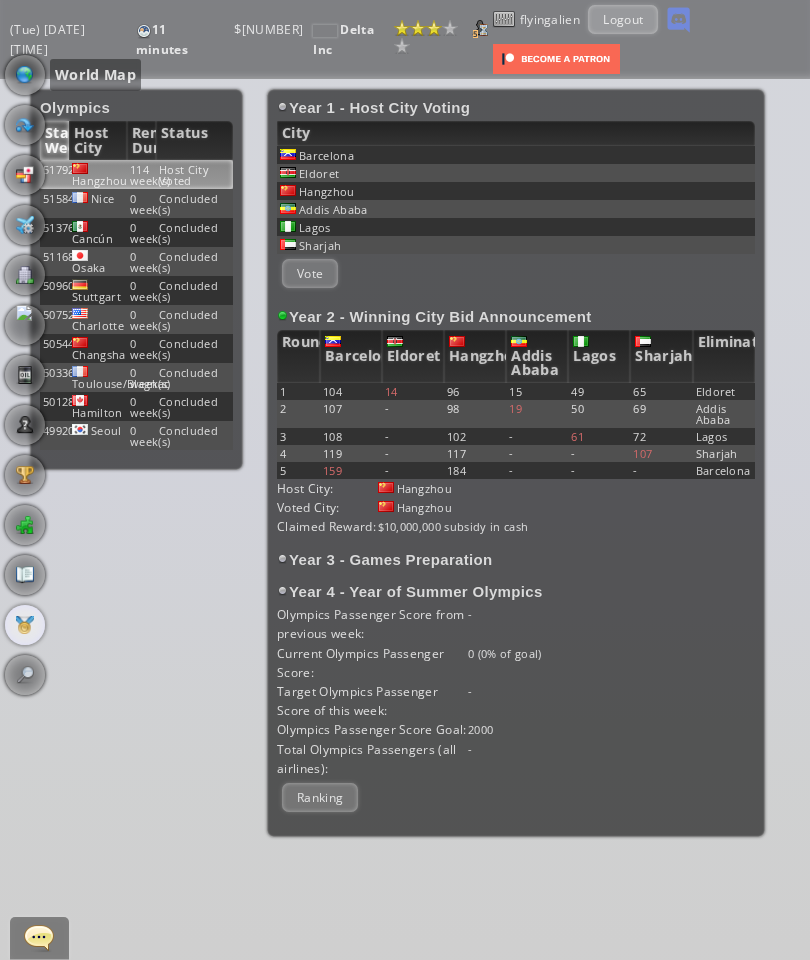 click at bounding box center [25, 75] 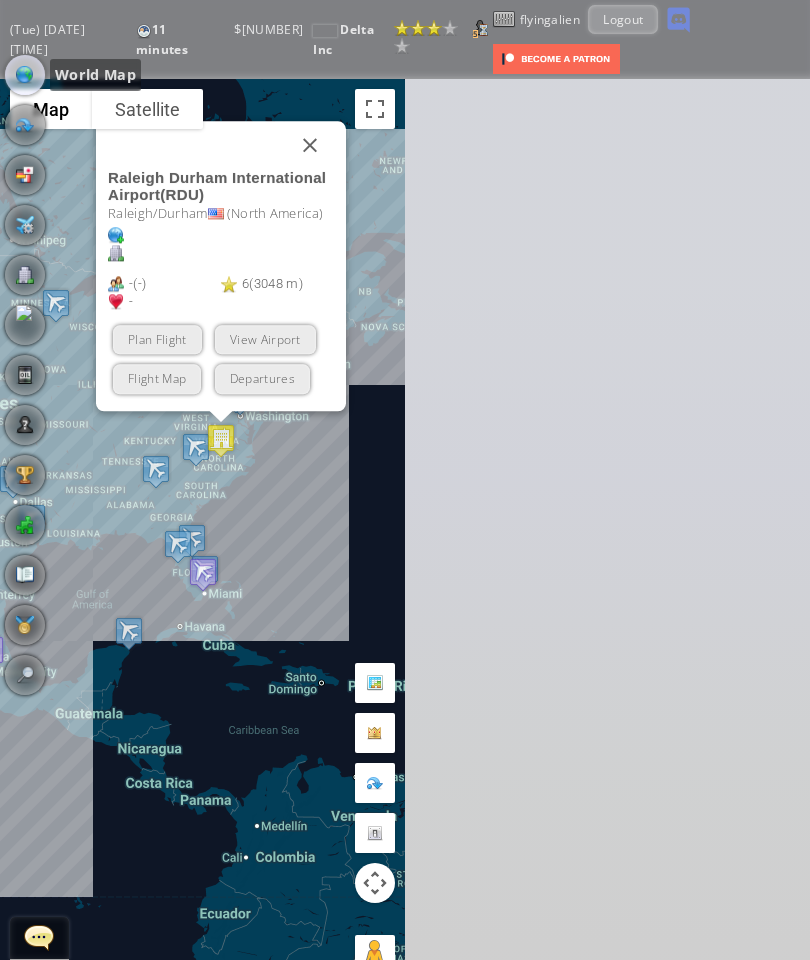 click on "View Airport" at bounding box center (264, 340) 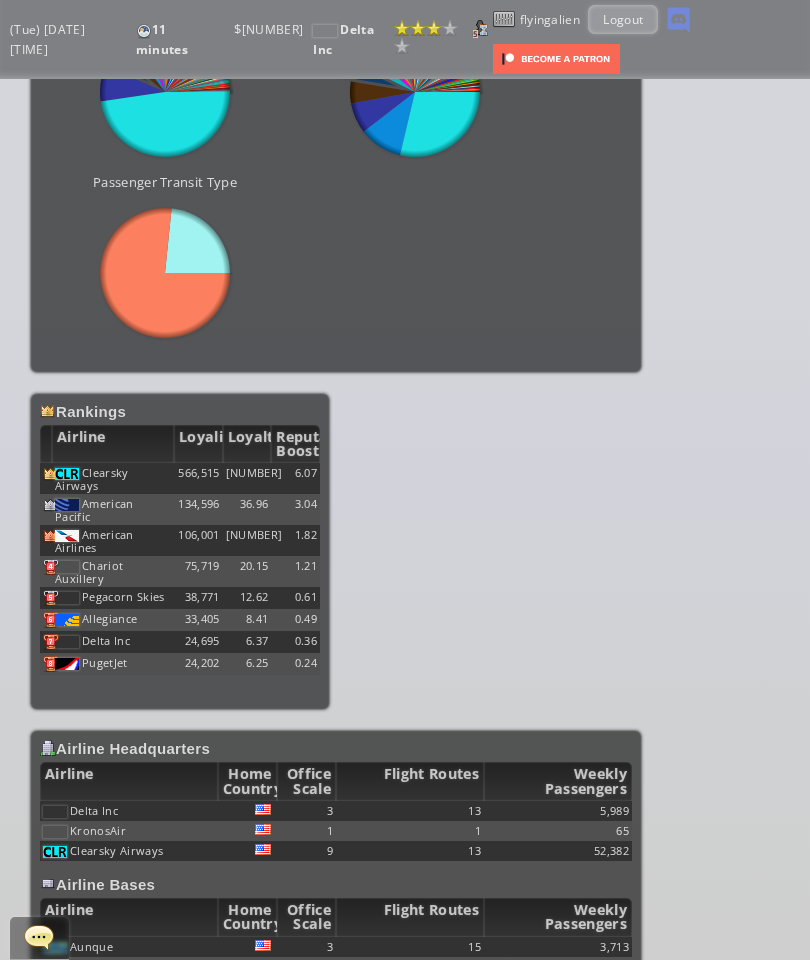 scroll, scrollTop: 1195, scrollLeft: 0, axis: vertical 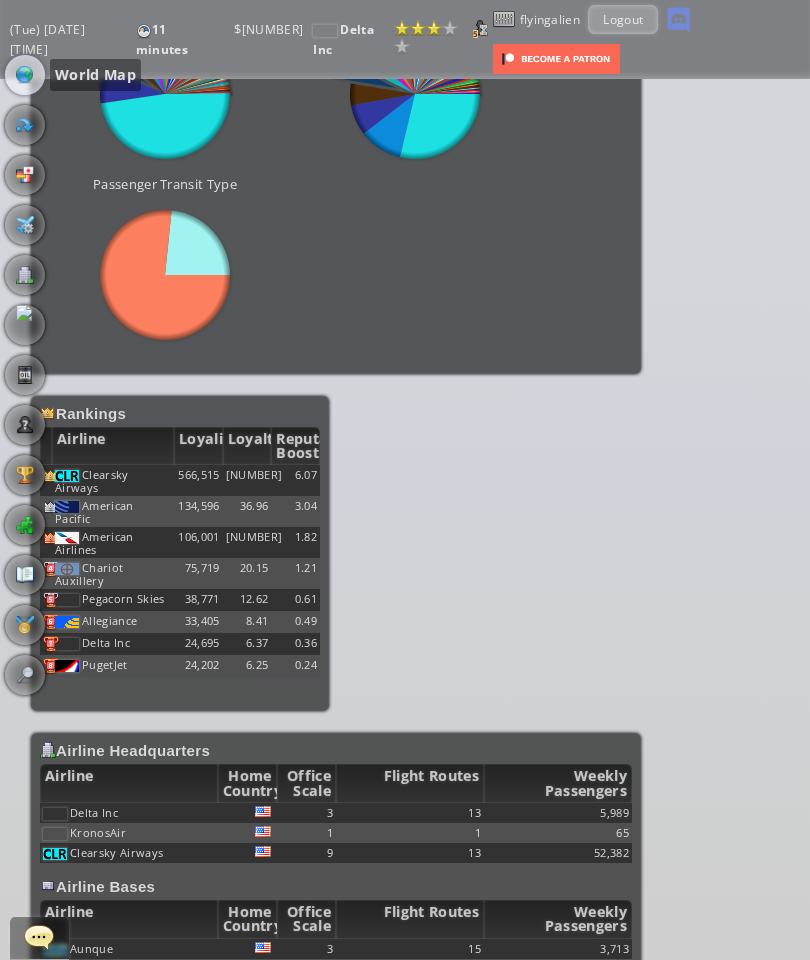 click at bounding box center (25, 75) 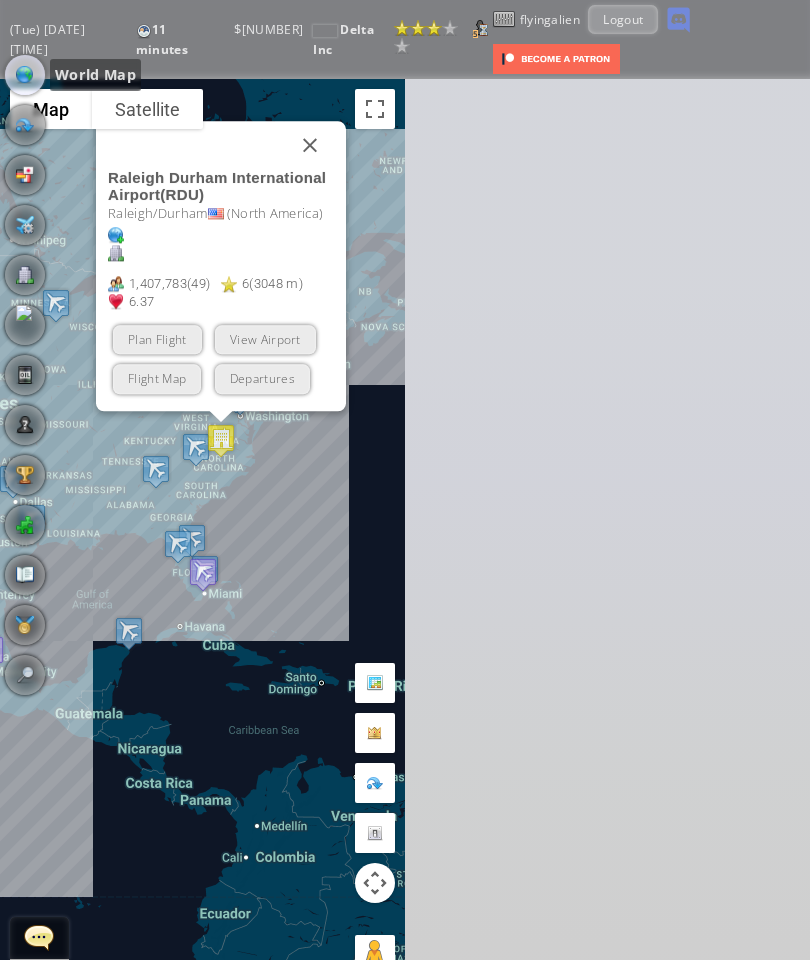 click at bounding box center [310, 146] 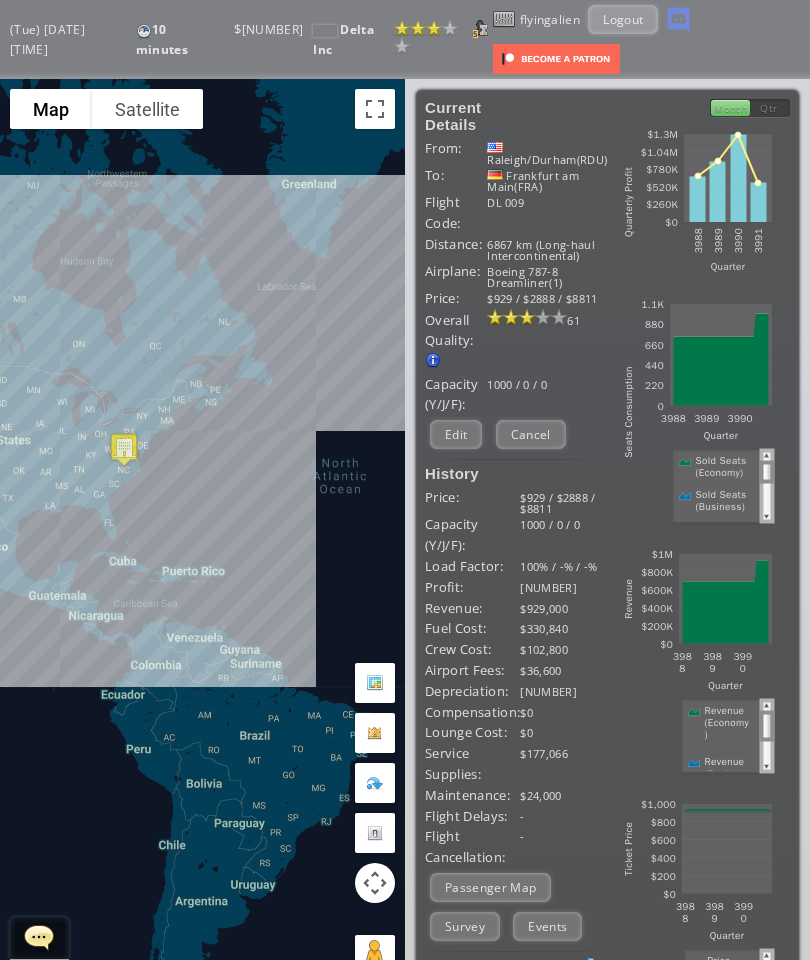 click on "Cancel" at bounding box center (531, 434) 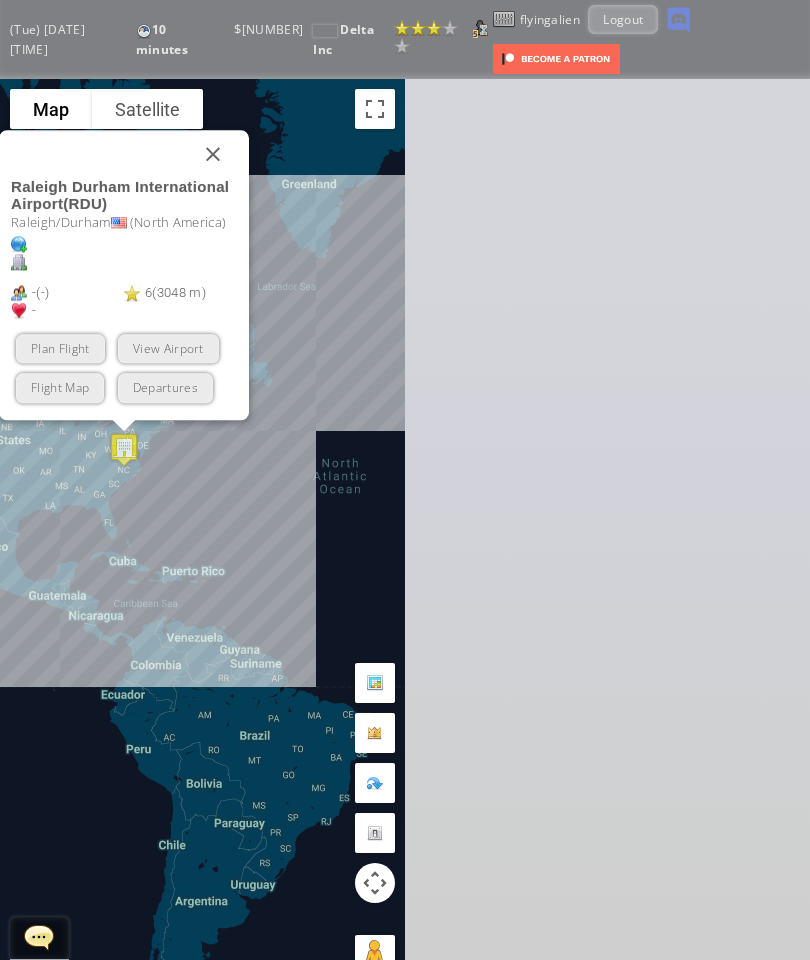 click on "Plan Flight" at bounding box center (60, 349) 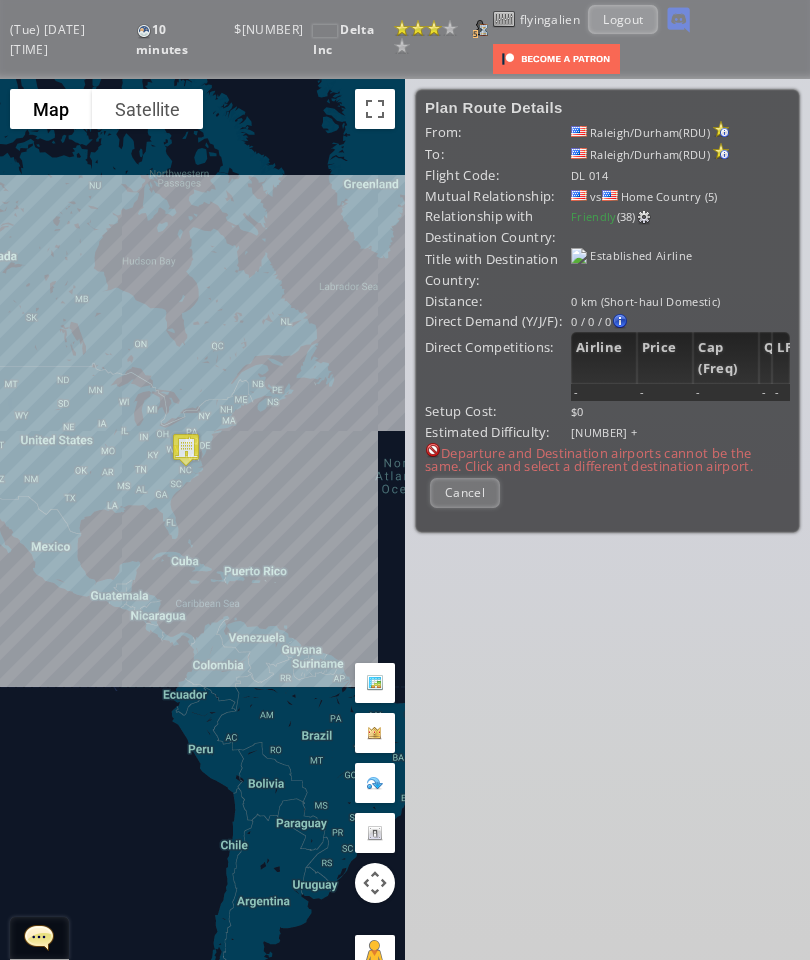 click on "Cancel" at bounding box center [465, 492] 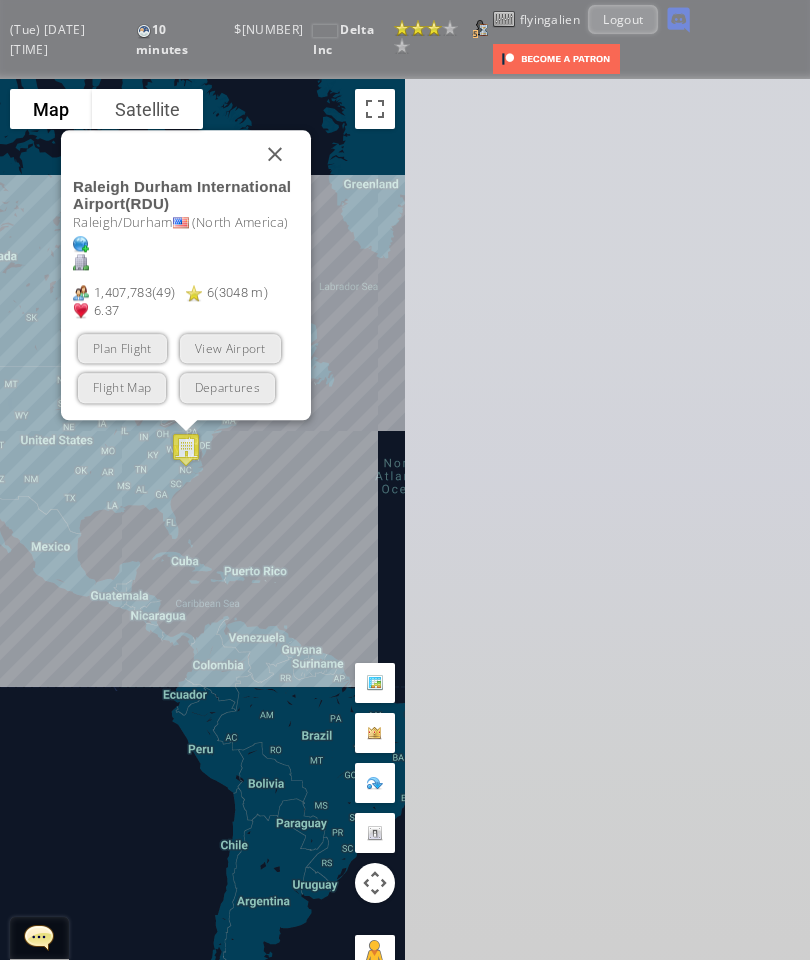 click on "View Airport" at bounding box center (229, 349) 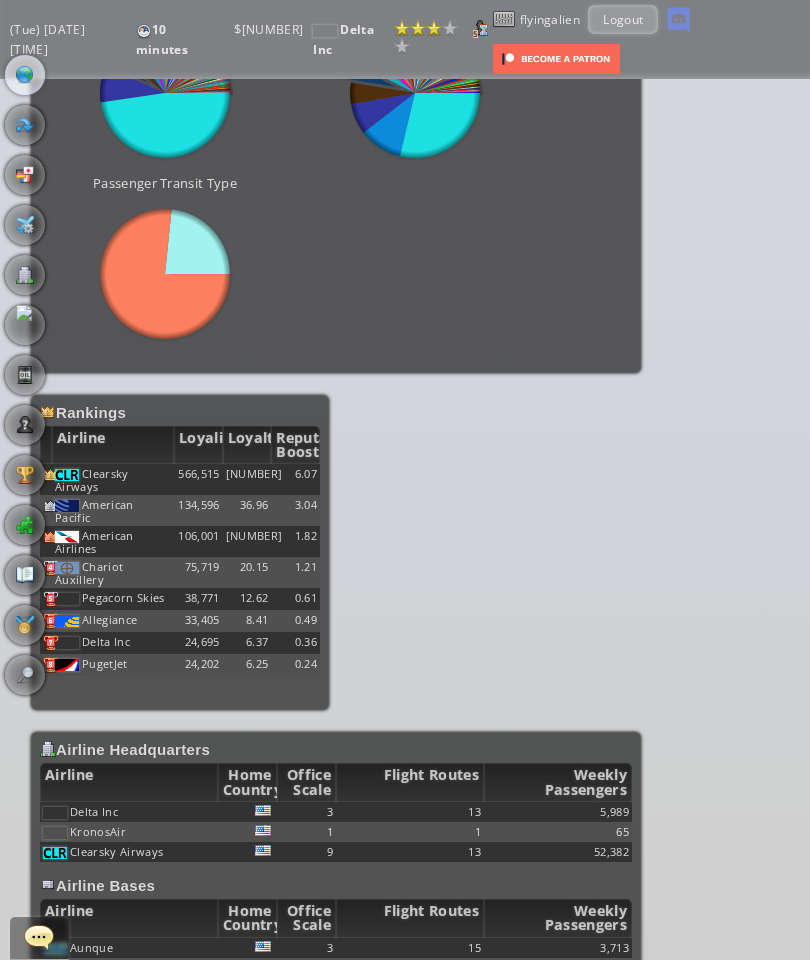 scroll, scrollTop: 1195, scrollLeft: 0, axis: vertical 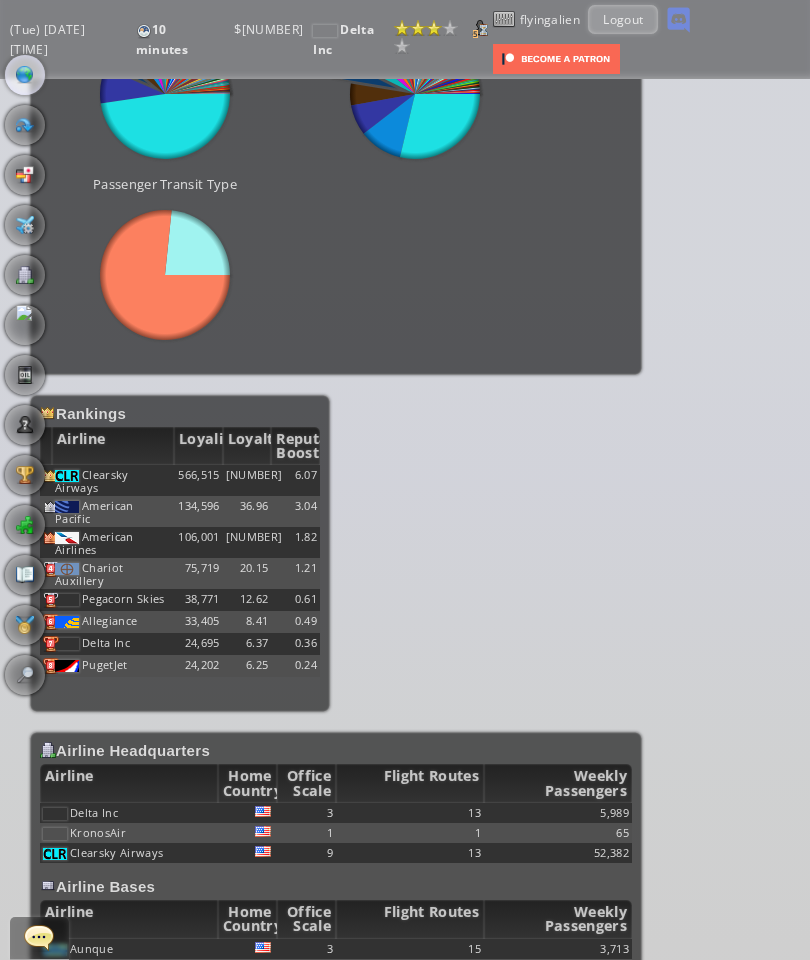 click on "World Map" at bounding box center [25, 75] 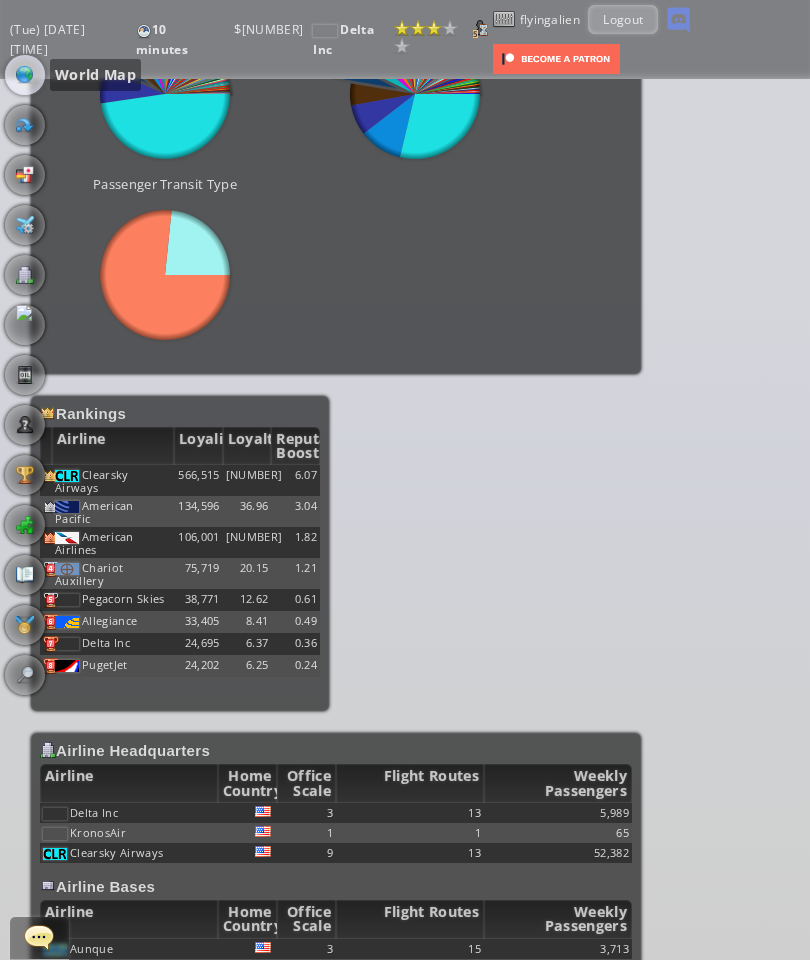 click at bounding box center (25, 75) 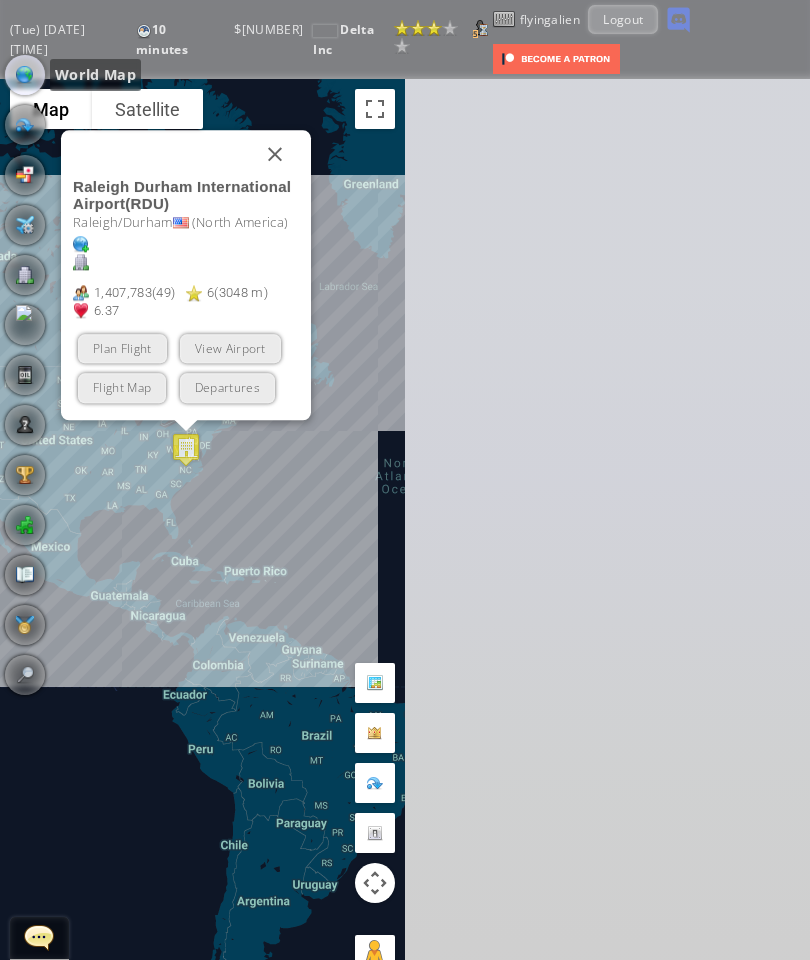 click at bounding box center (275, 155) 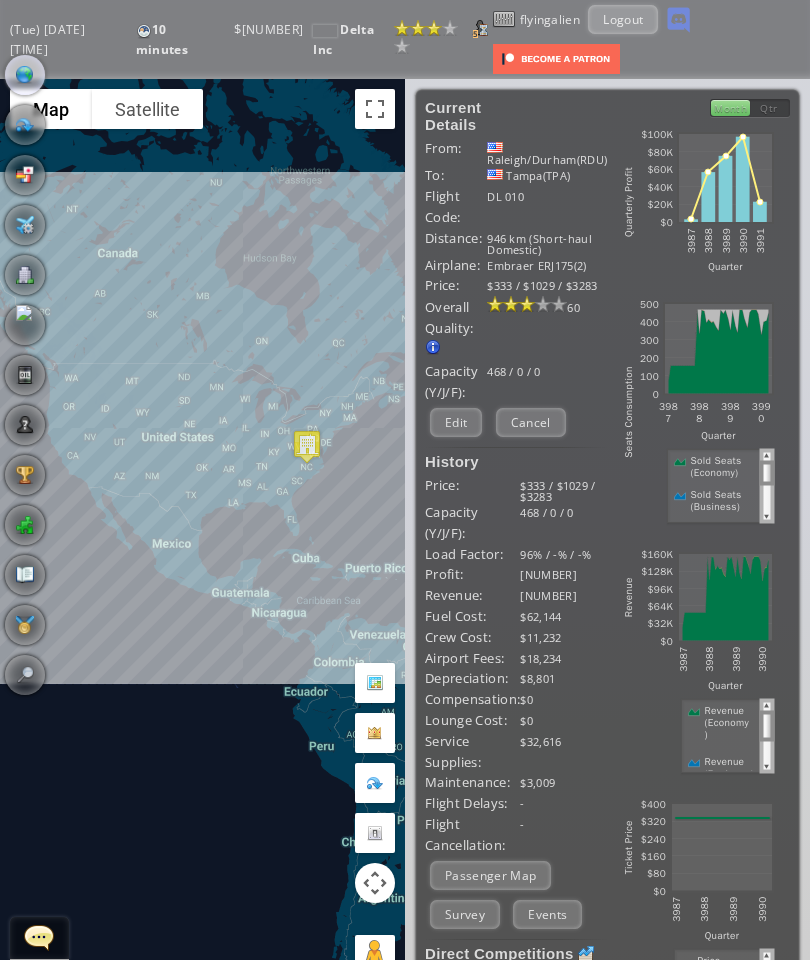 click on "Edit" at bounding box center (456, 422) 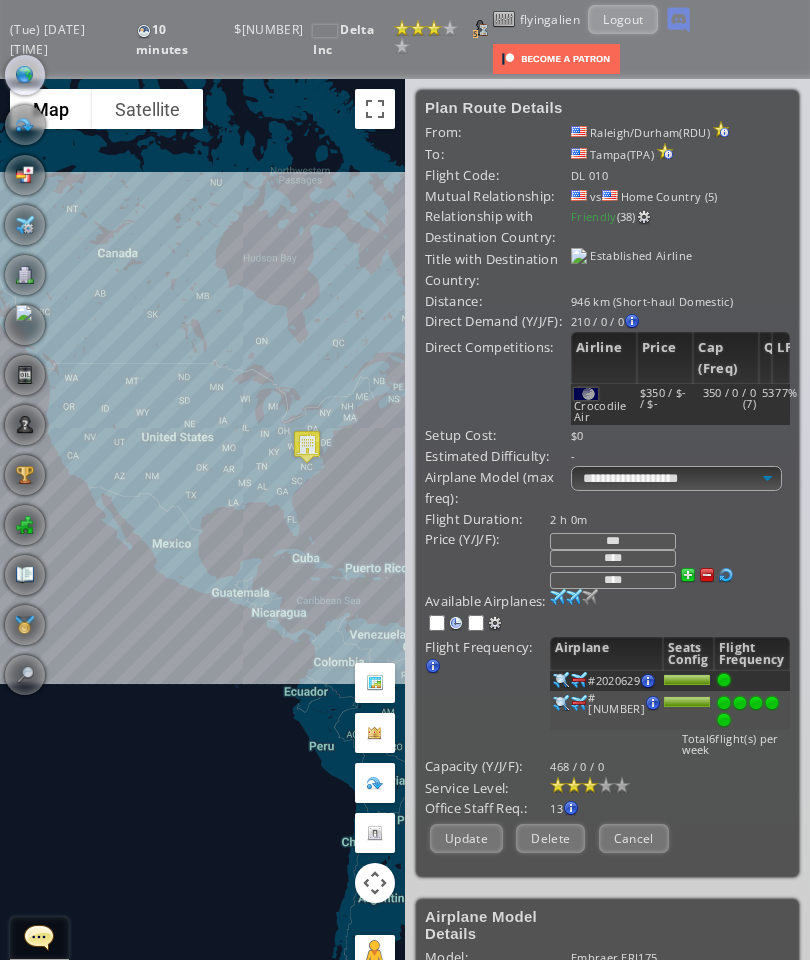 click on "Cancel" at bounding box center [634, 838] 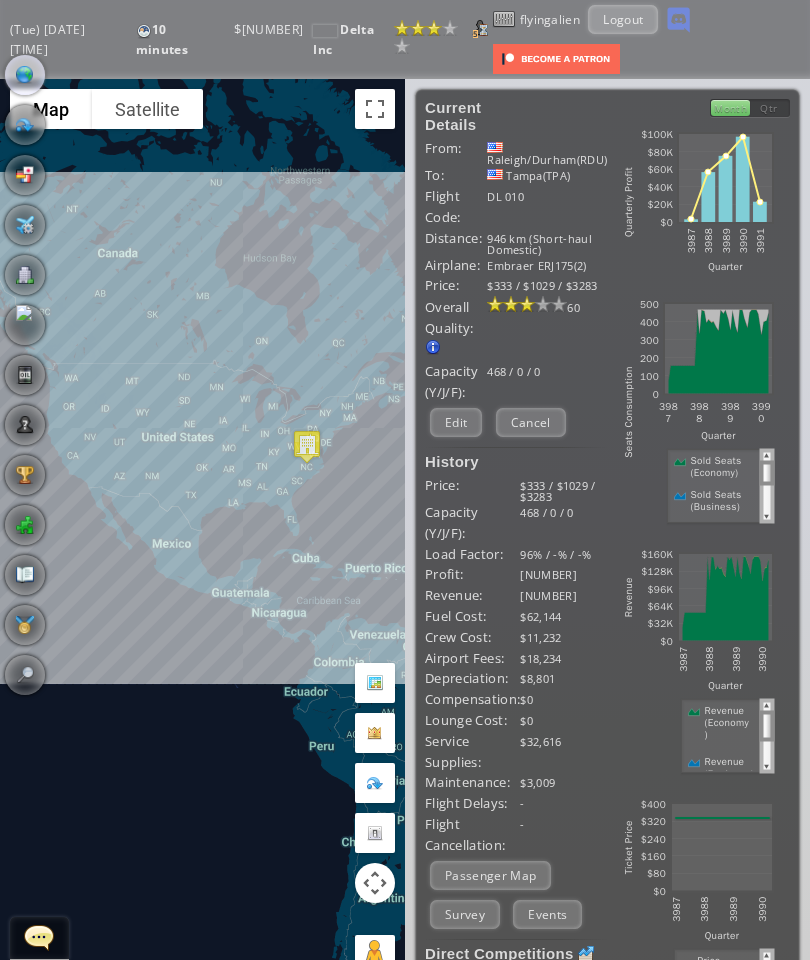 click on "Cancel" at bounding box center (531, 422) 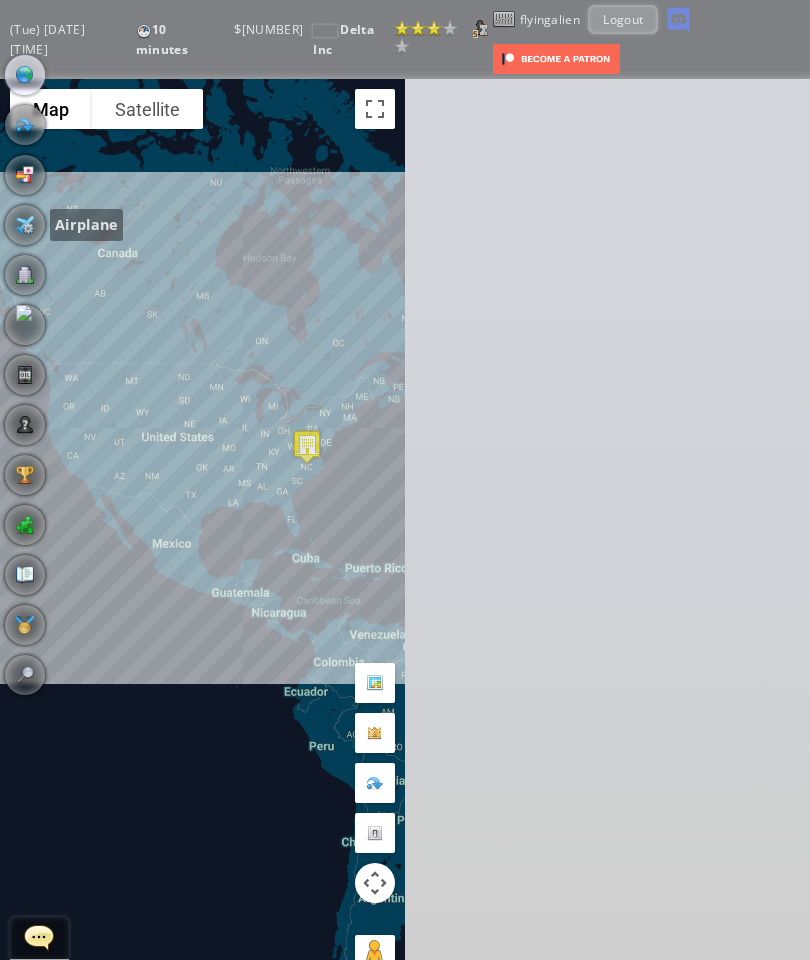 click at bounding box center [25, 225] 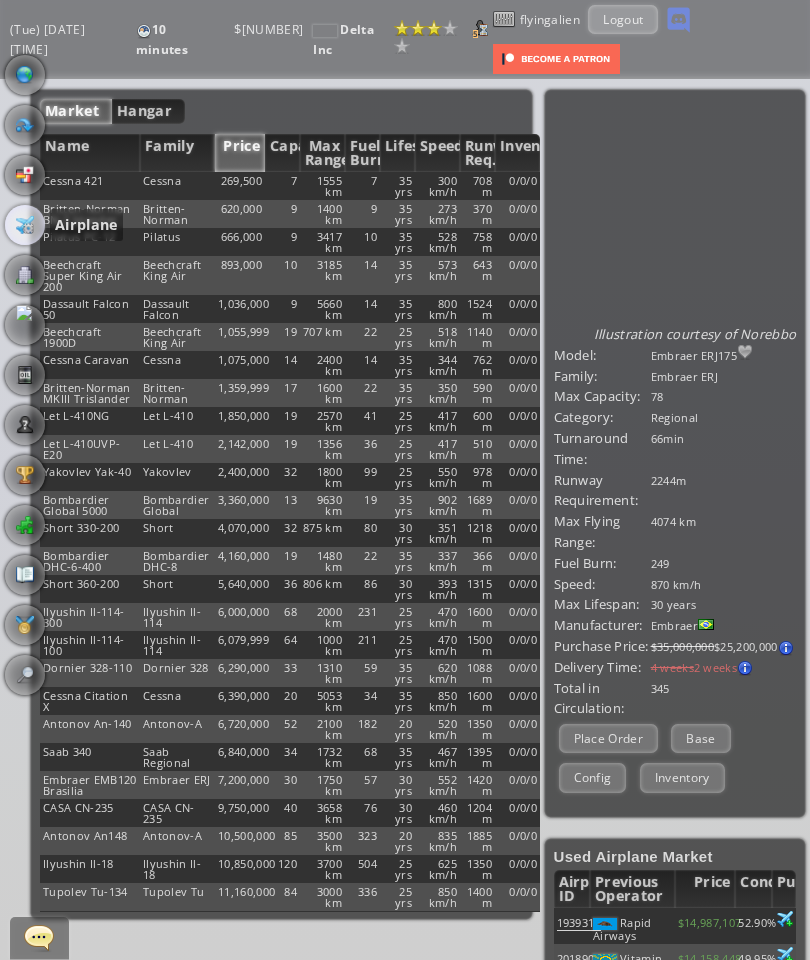 click on "Hangar" at bounding box center [148, 111] 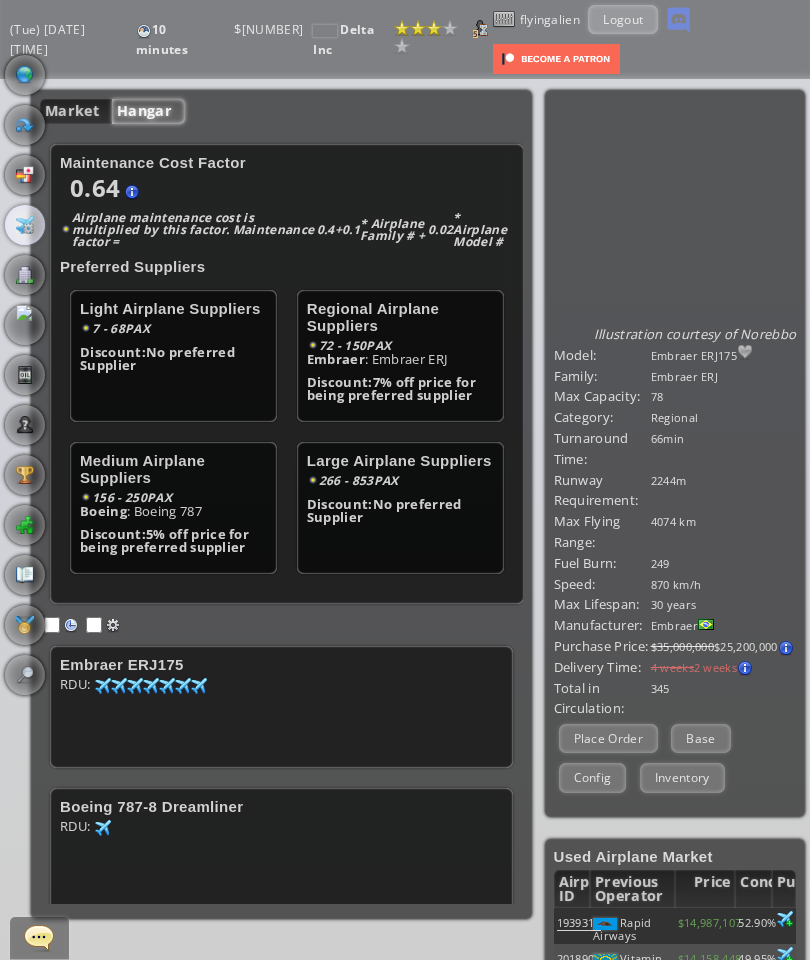 click on "Embraer ERJ175 RDU: [NUMBER] [NUMBER] [NUMBER] [NUMBER] [NUMBER] [NUMBER] [NUMBER] [NUMBER] [NUMBER] [NUMBER] [NUMBER] [NUMBER] [NUMBER] [NUMBER]" at bounding box center (281, 707) 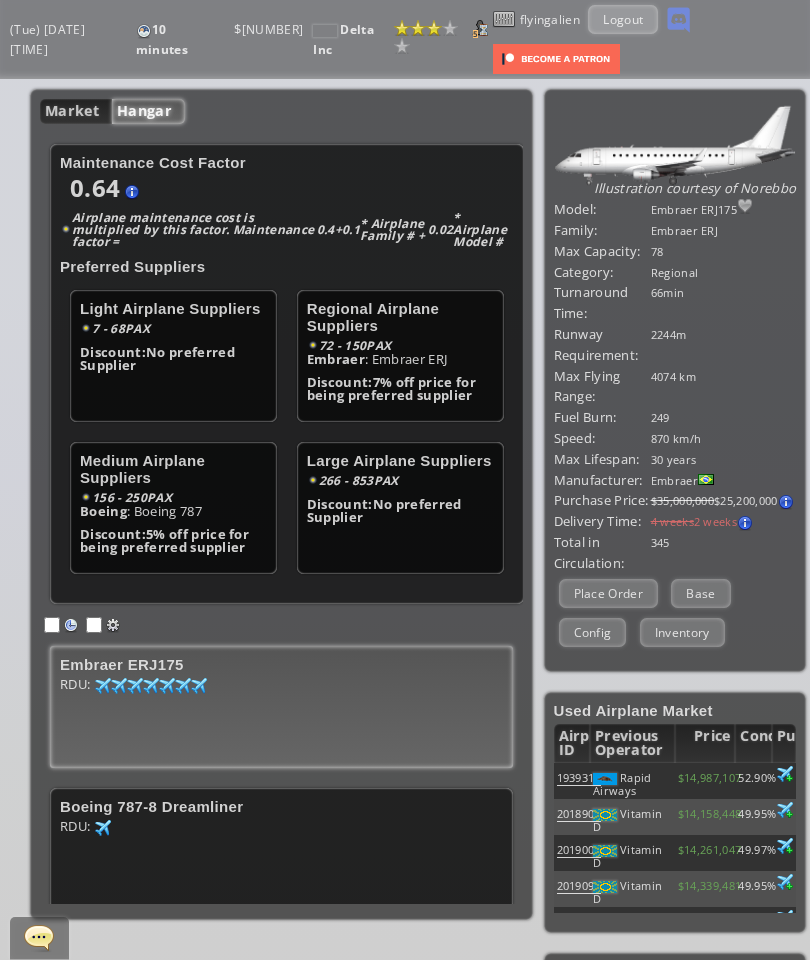 click on "Config" at bounding box center (593, 632) 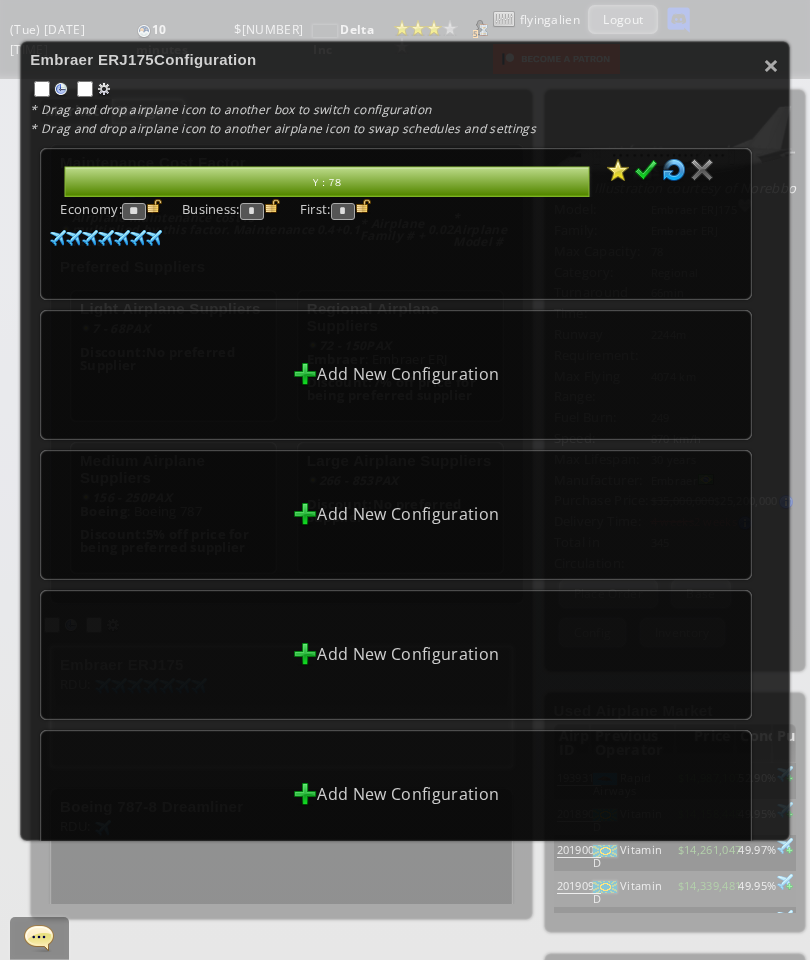 click on "*" at bounding box center (252, 211) 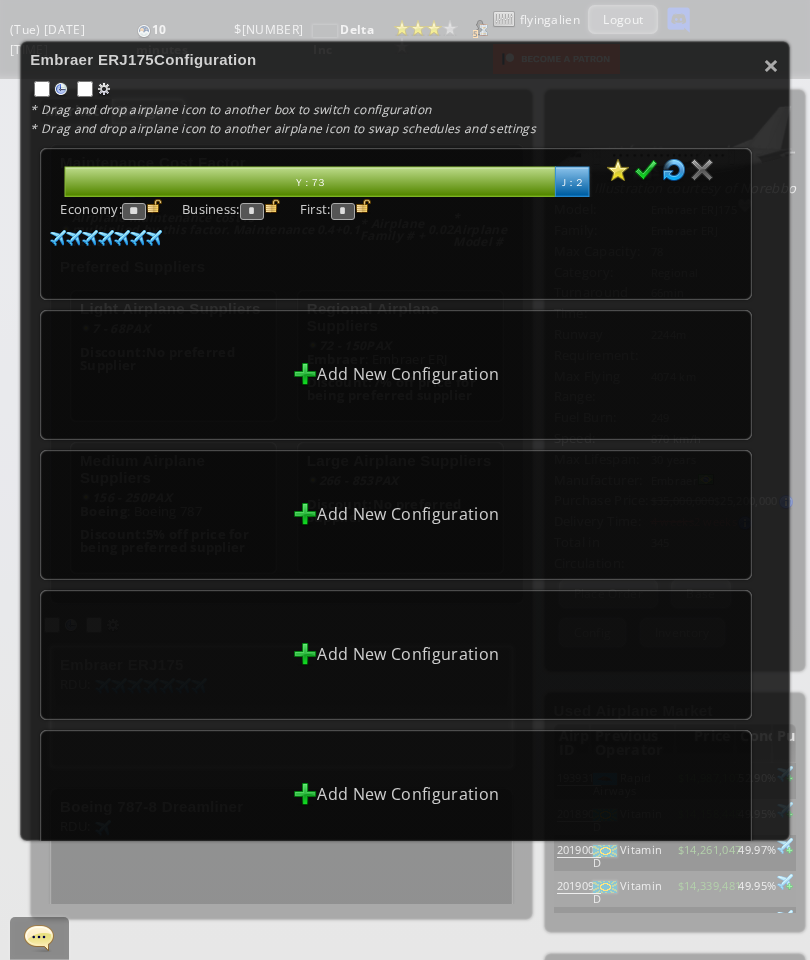 click at bounding box center [646, 170] 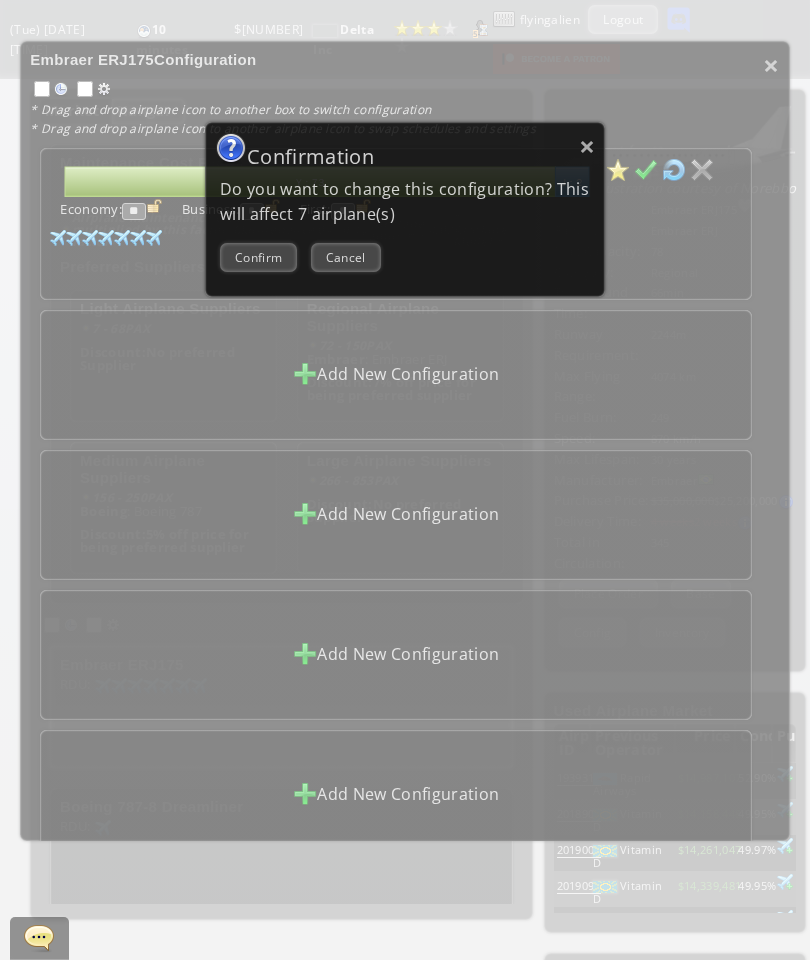 click on "Confirm" at bounding box center (258, 257) 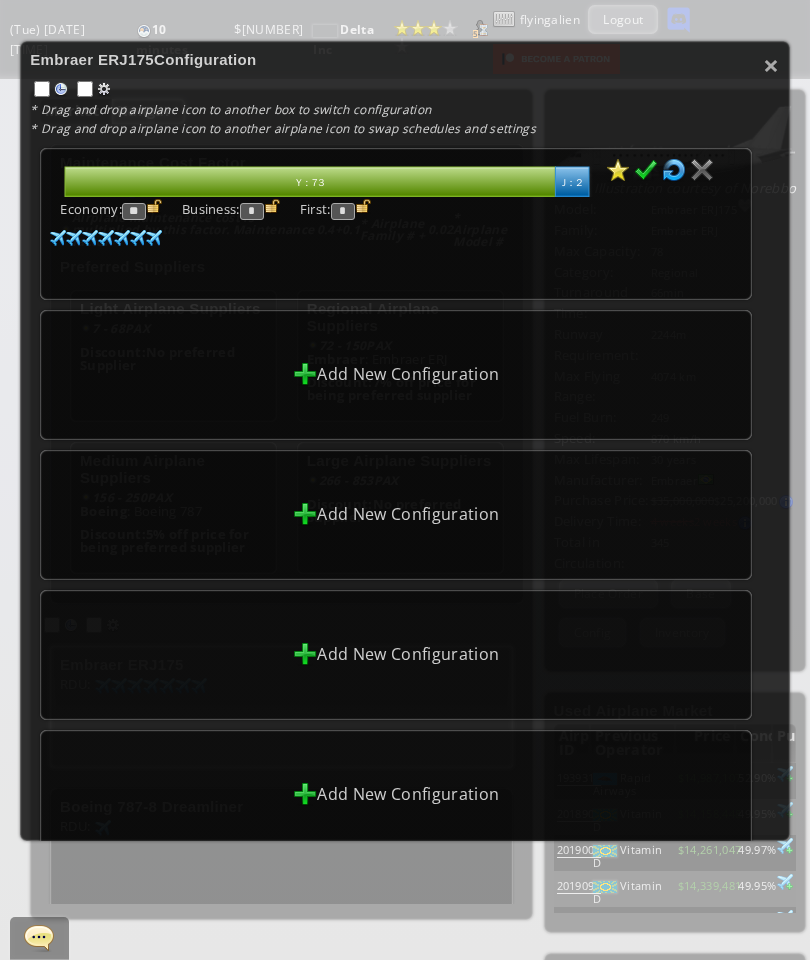 click on "Embraer ERJ175  Configuration" at bounding box center (405, 59) 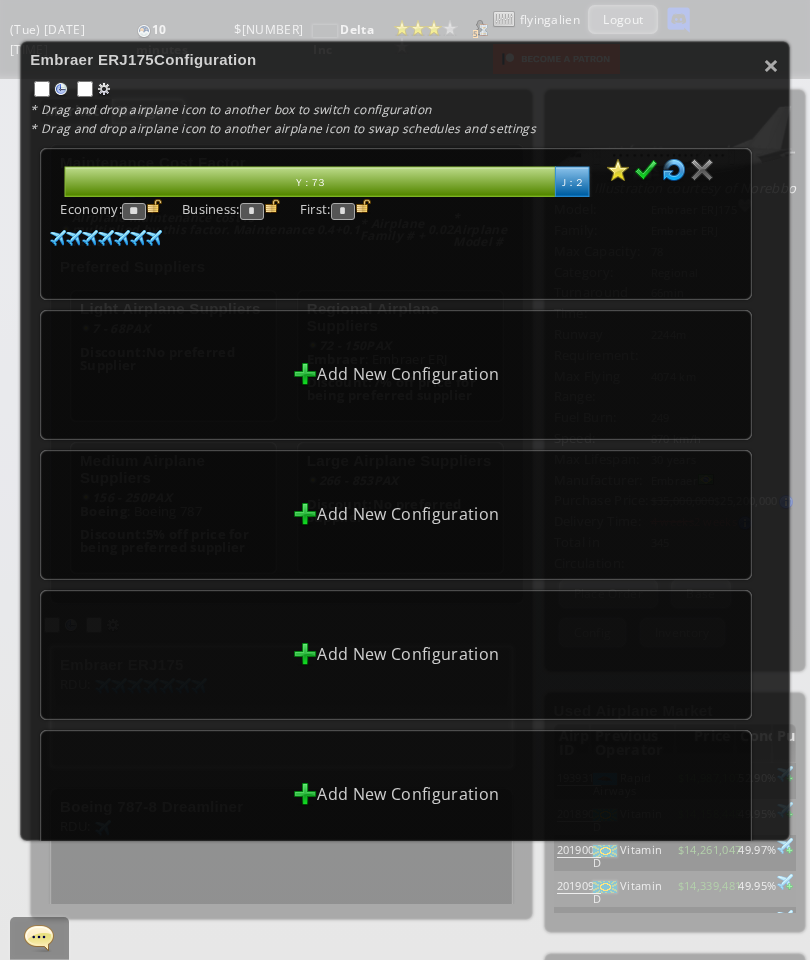 click on "×" at bounding box center (771, 65) 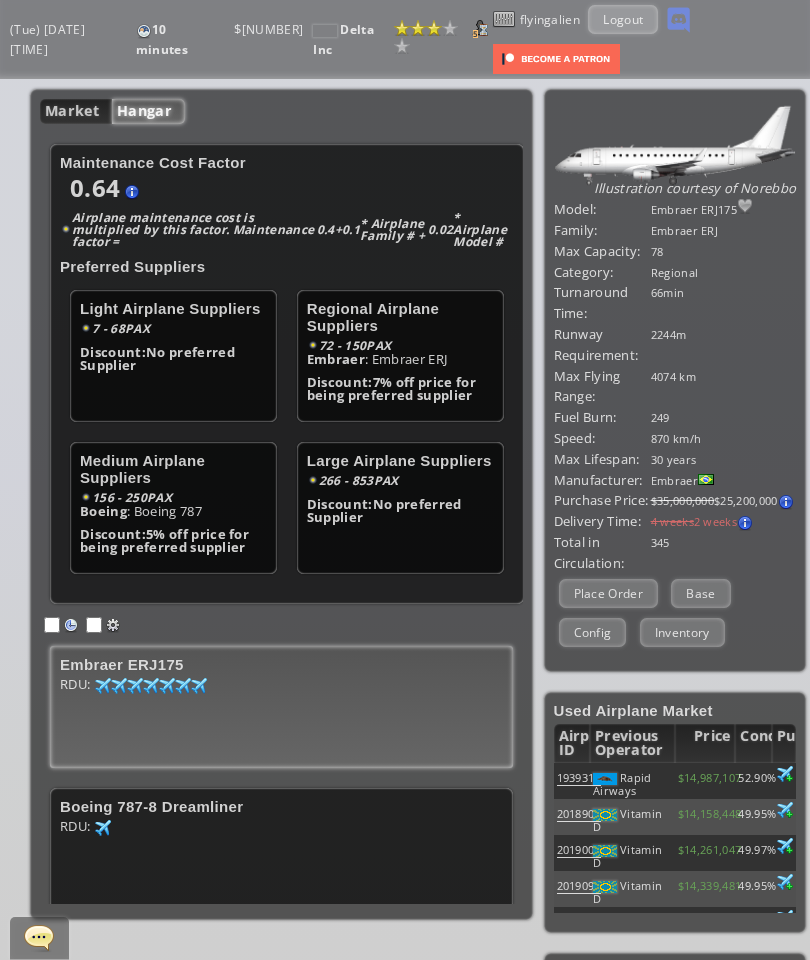 click on "RDU: [NUMBER] [NUMBER]" at bounding box center [281, 713] 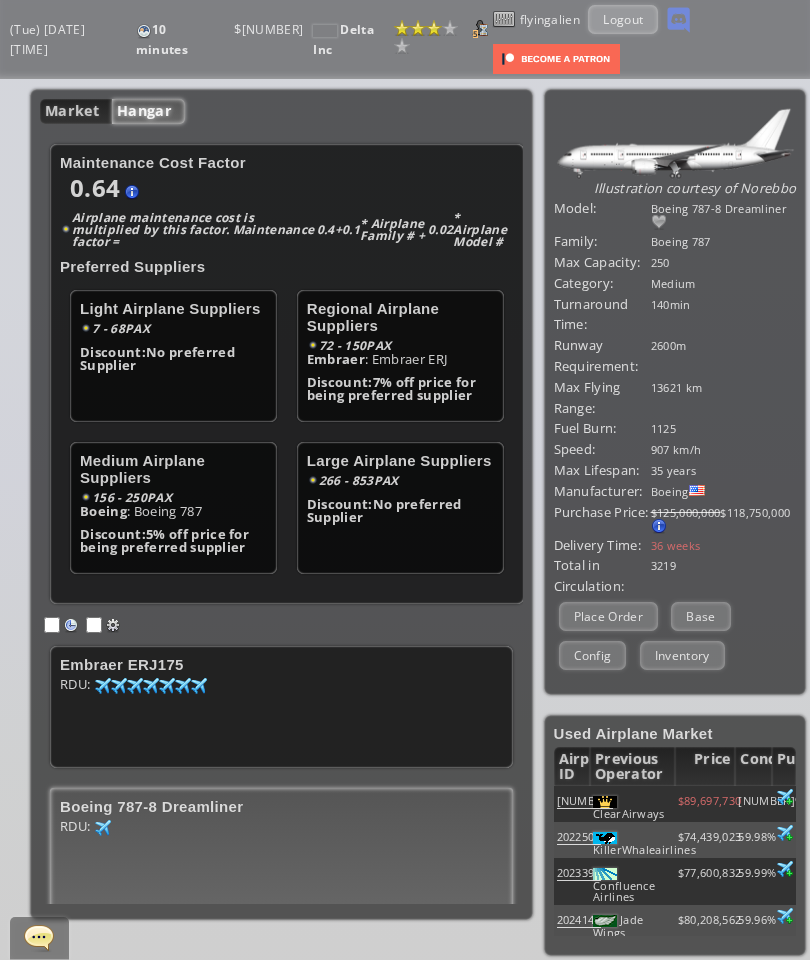 click on "Config" at bounding box center (593, 655) 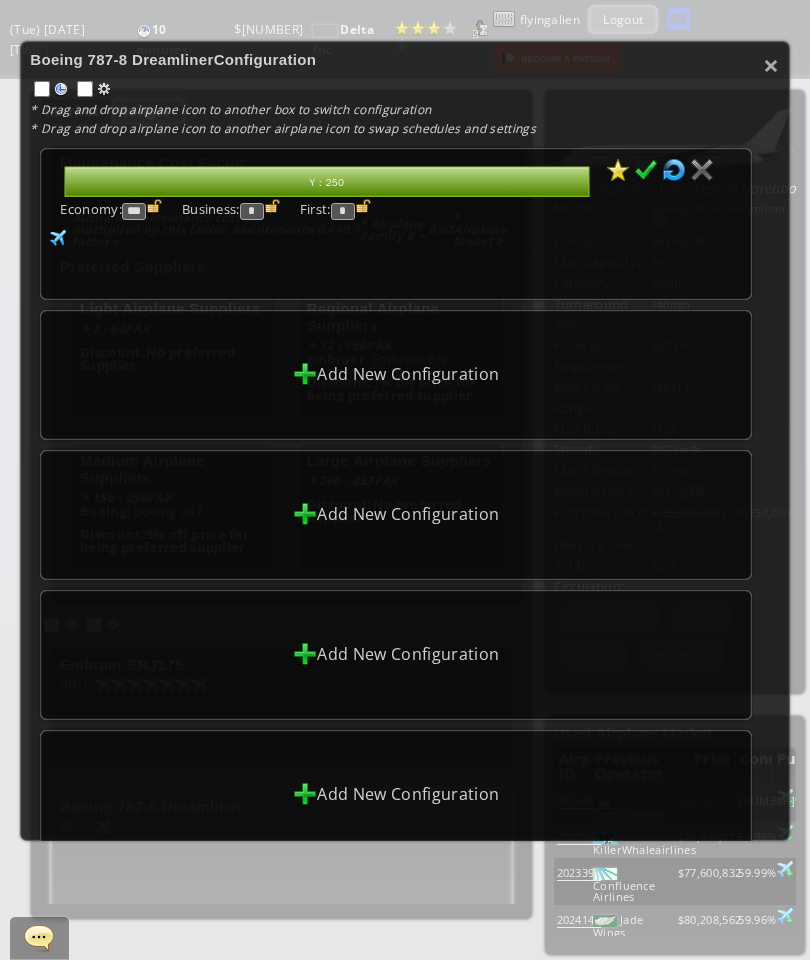 click on "*" at bounding box center (252, 211) 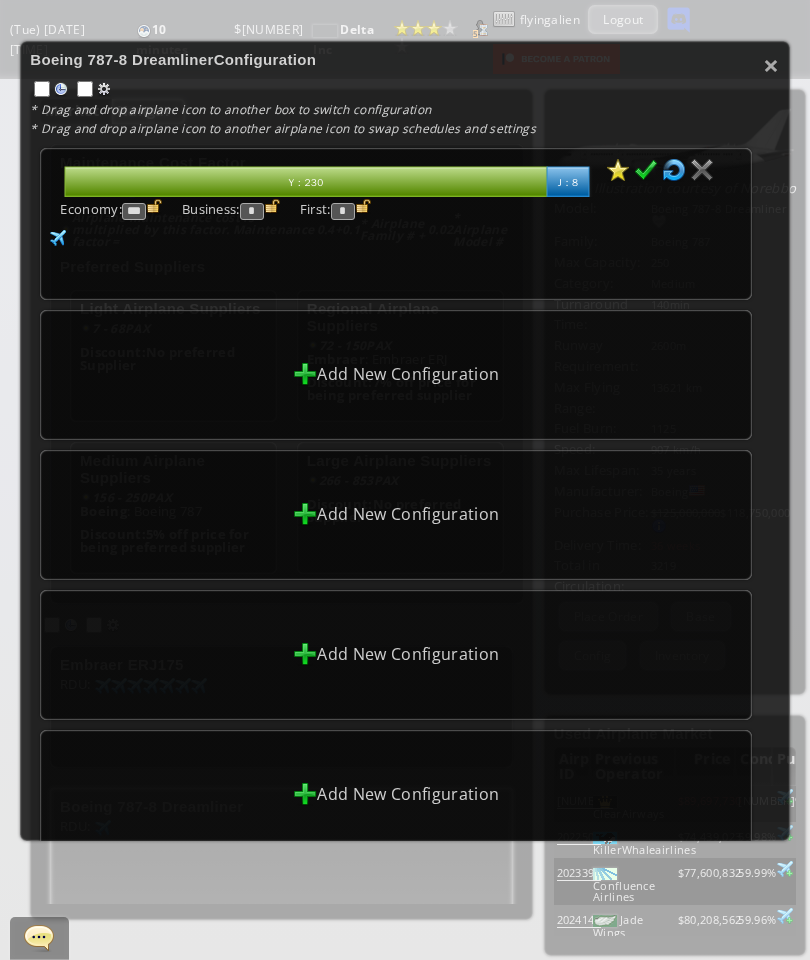 click at bounding box center (646, 170) 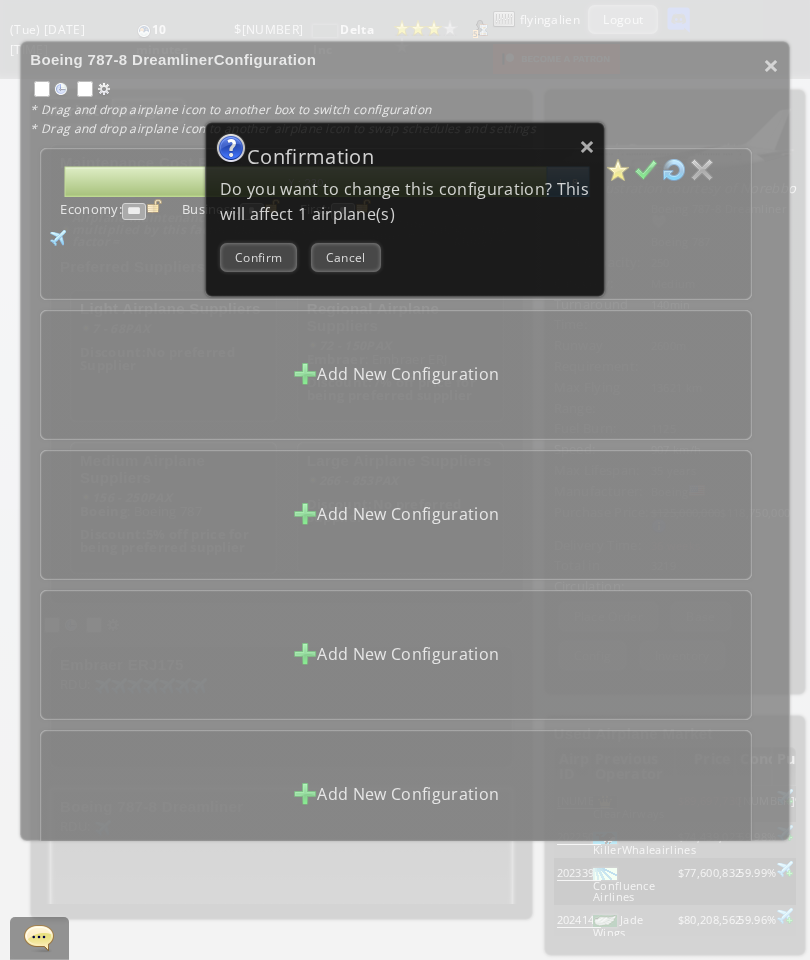click on "Confirm" at bounding box center [258, 257] 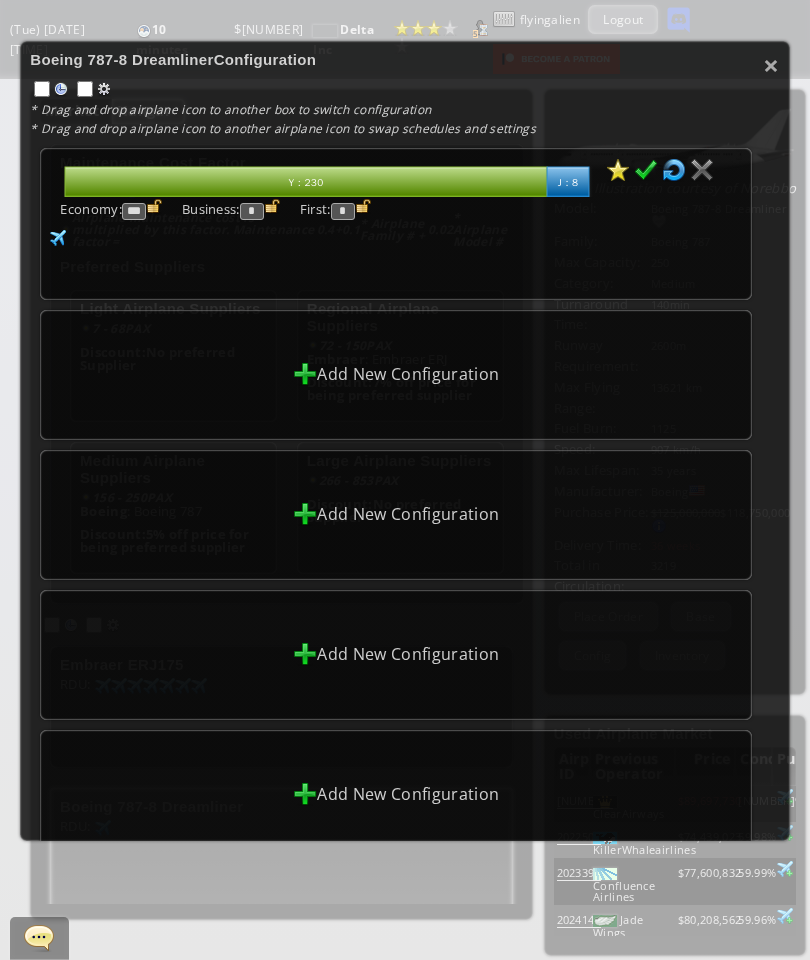 click on "×" at bounding box center [771, 65] 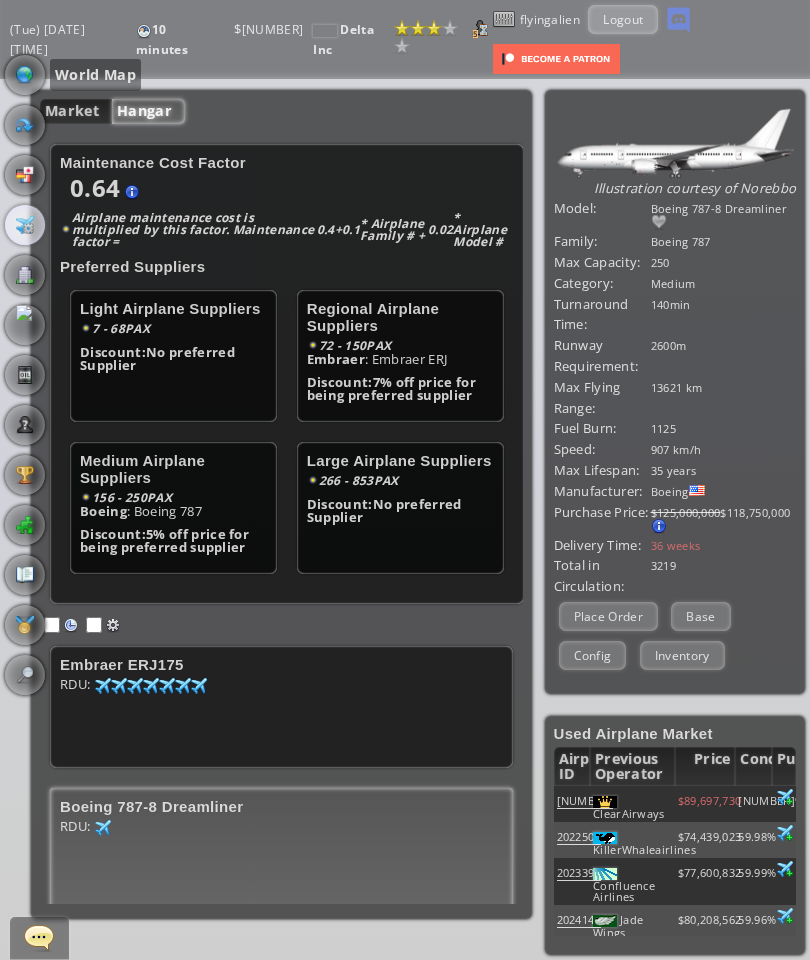 click at bounding box center (25, 75) 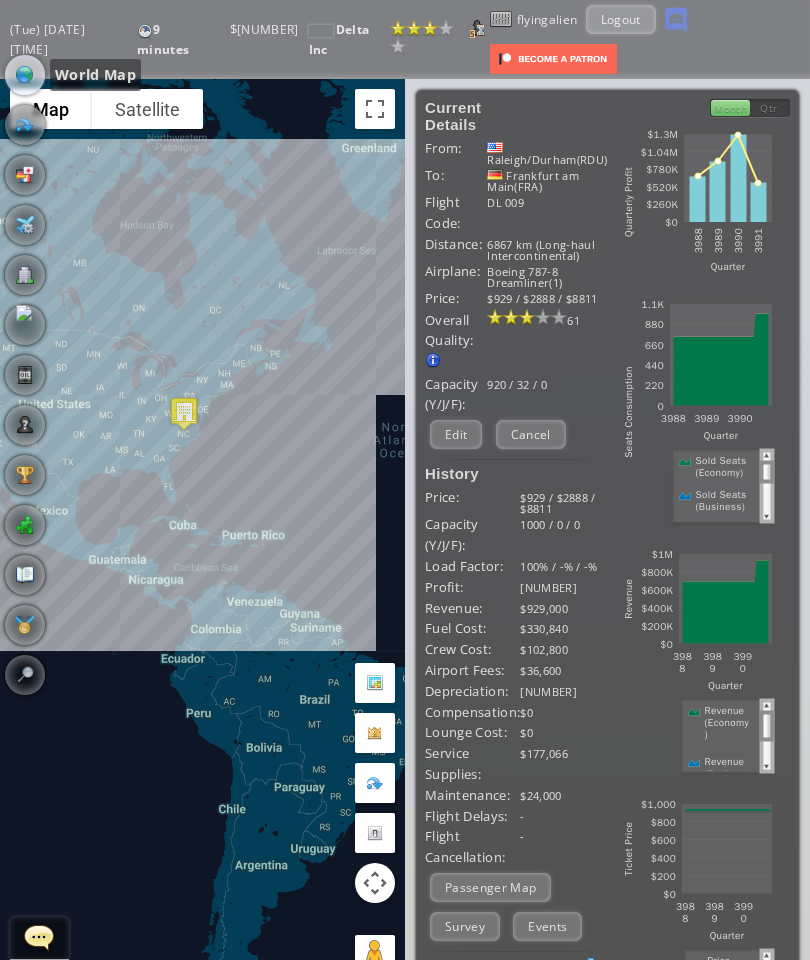 click on "Edit" at bounding box center (456, 434) 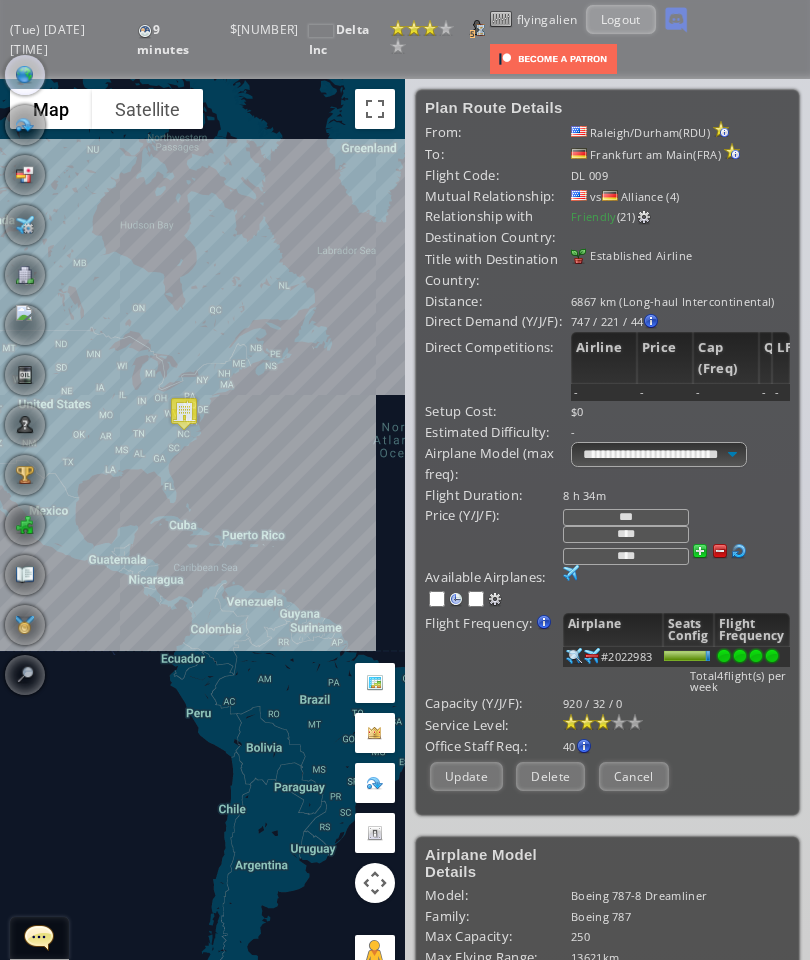 click on "Cancel" at bounding box center [634, 776] 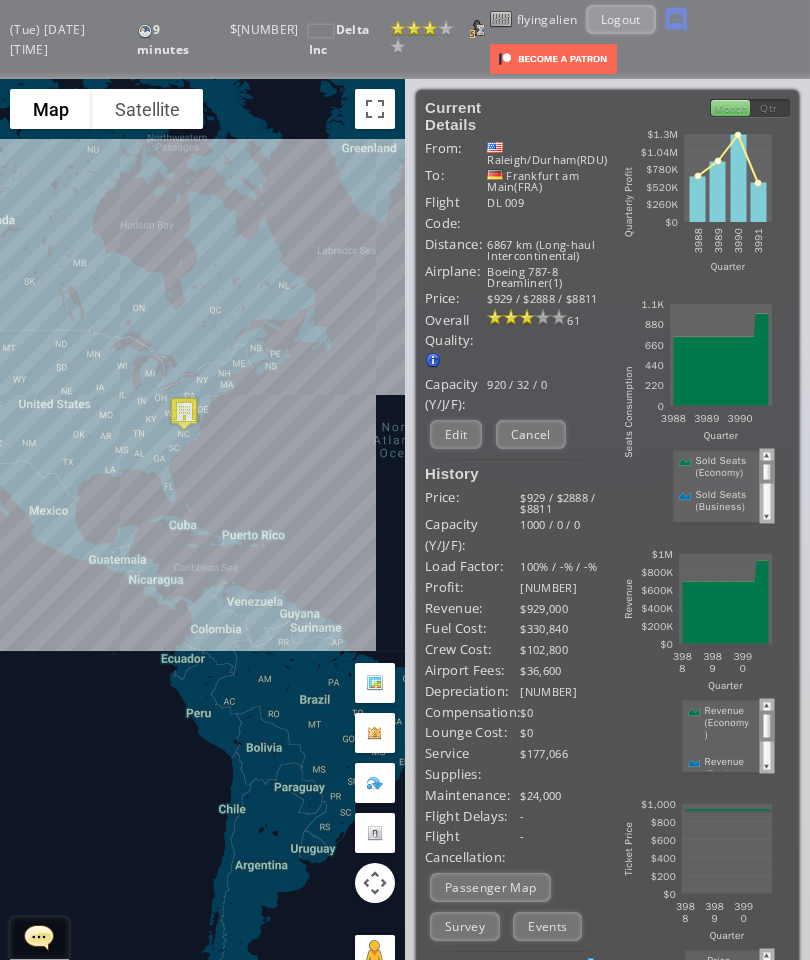 click on "Cancel" at bounding box center [531, 434] 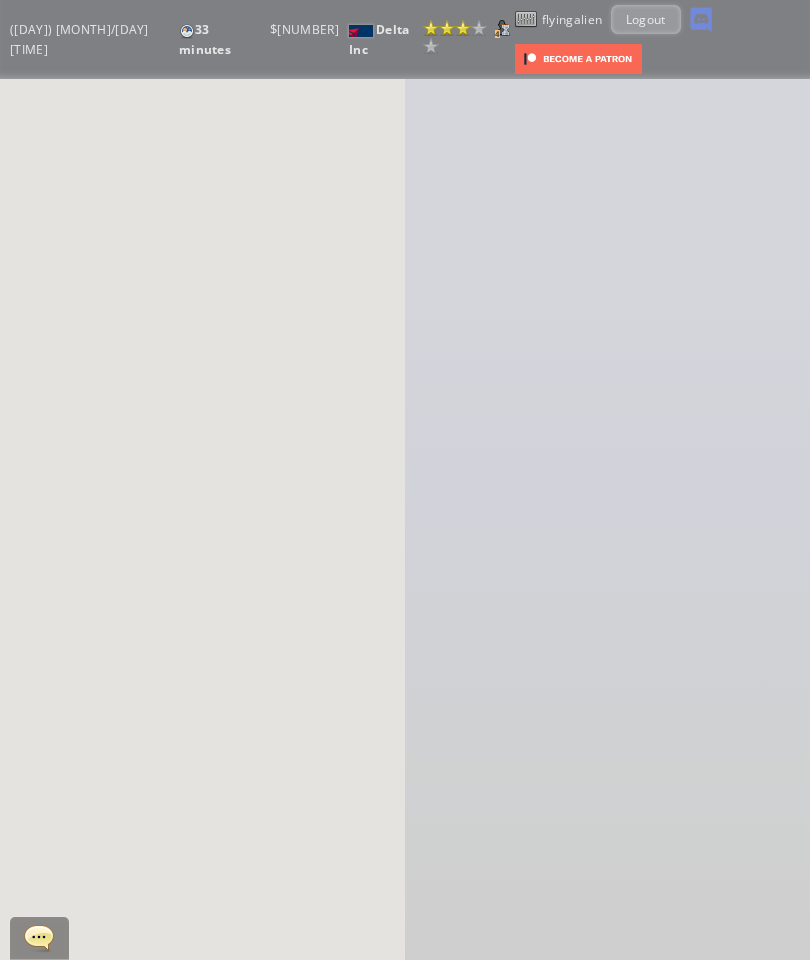 scroll, scrollTop: 0, scrollLeft: 0, axis: both 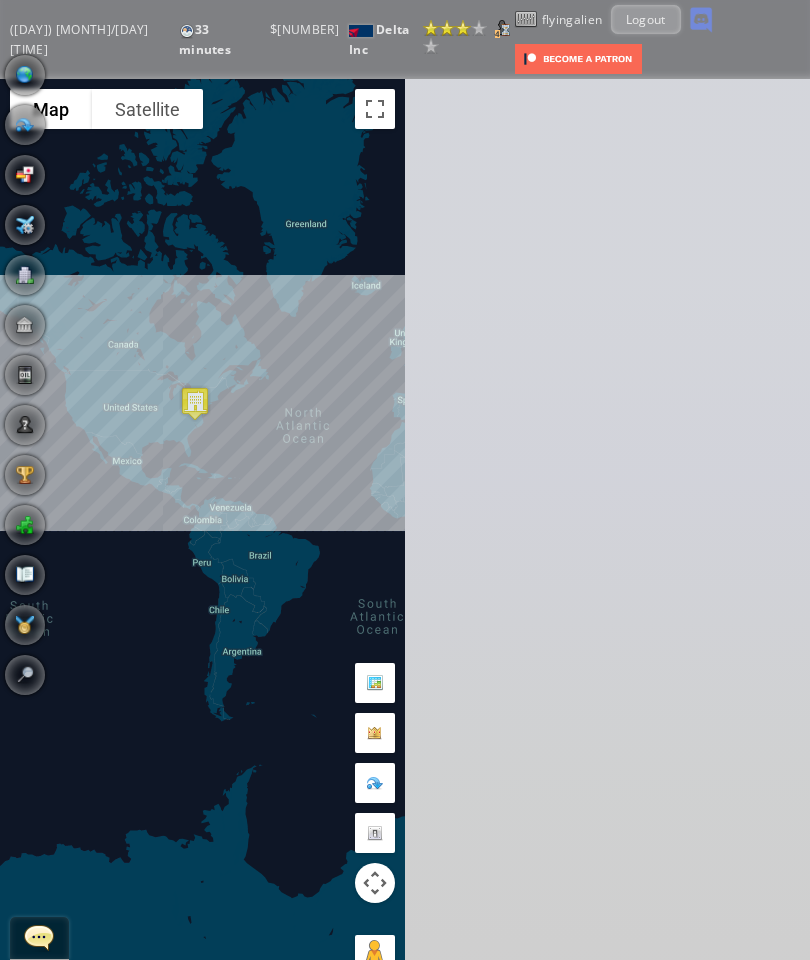 click at bounding box center (7, 480) 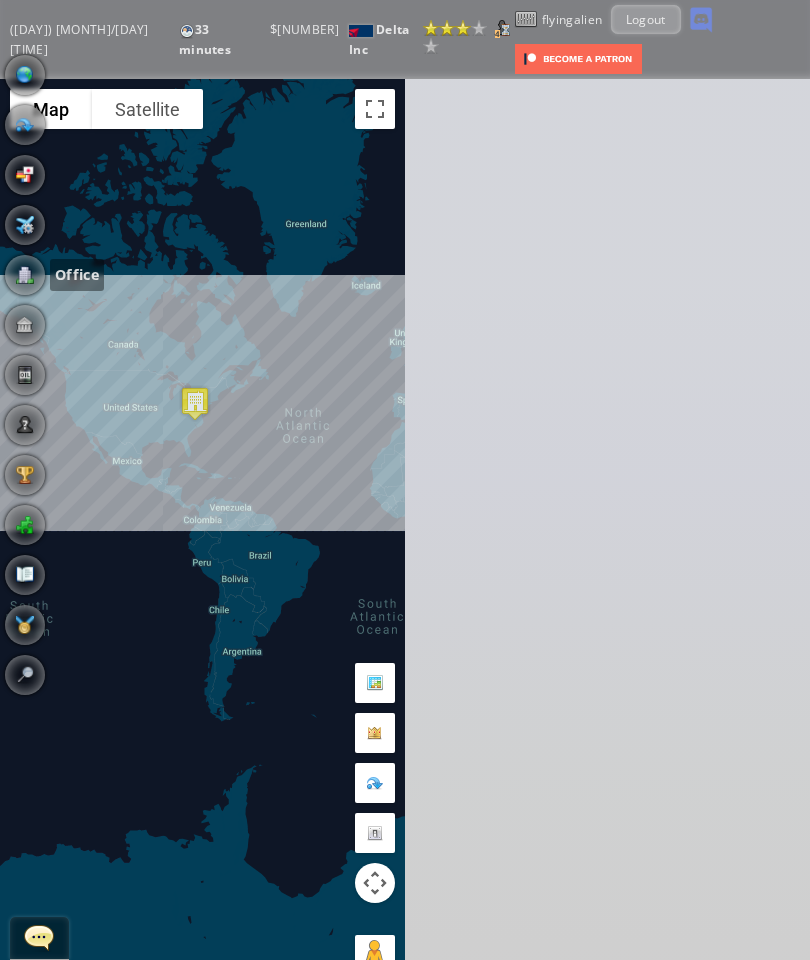click at bounding box center [25, 275] 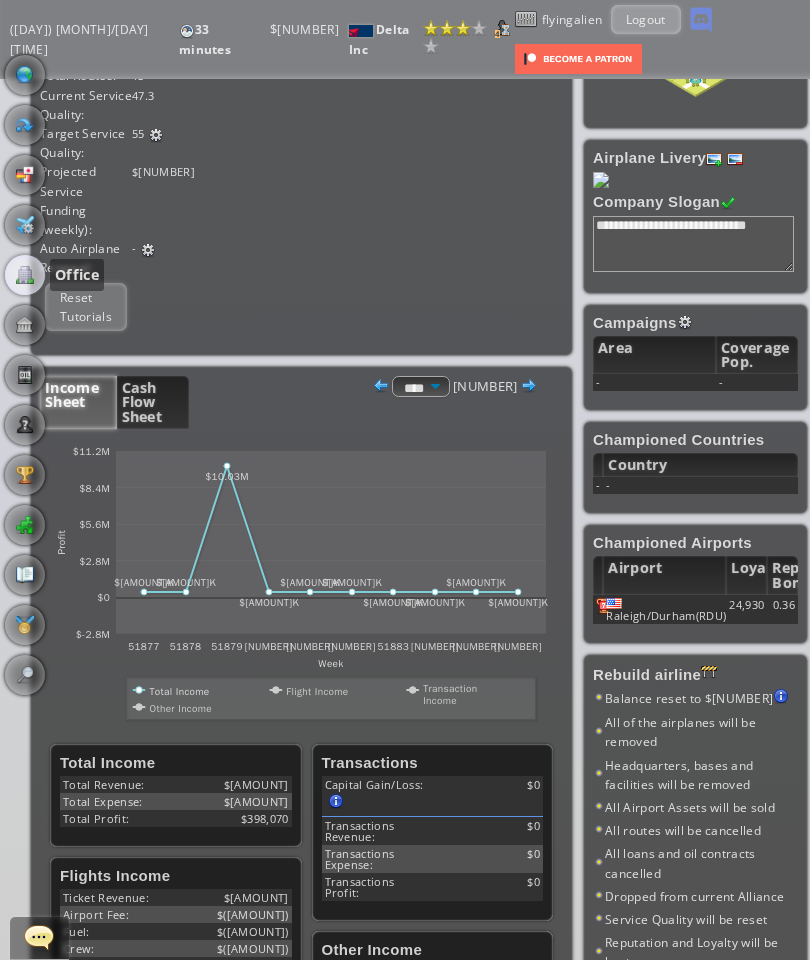 scroll, scrollTop: 268, scrollLeft: 0, axis: vertical 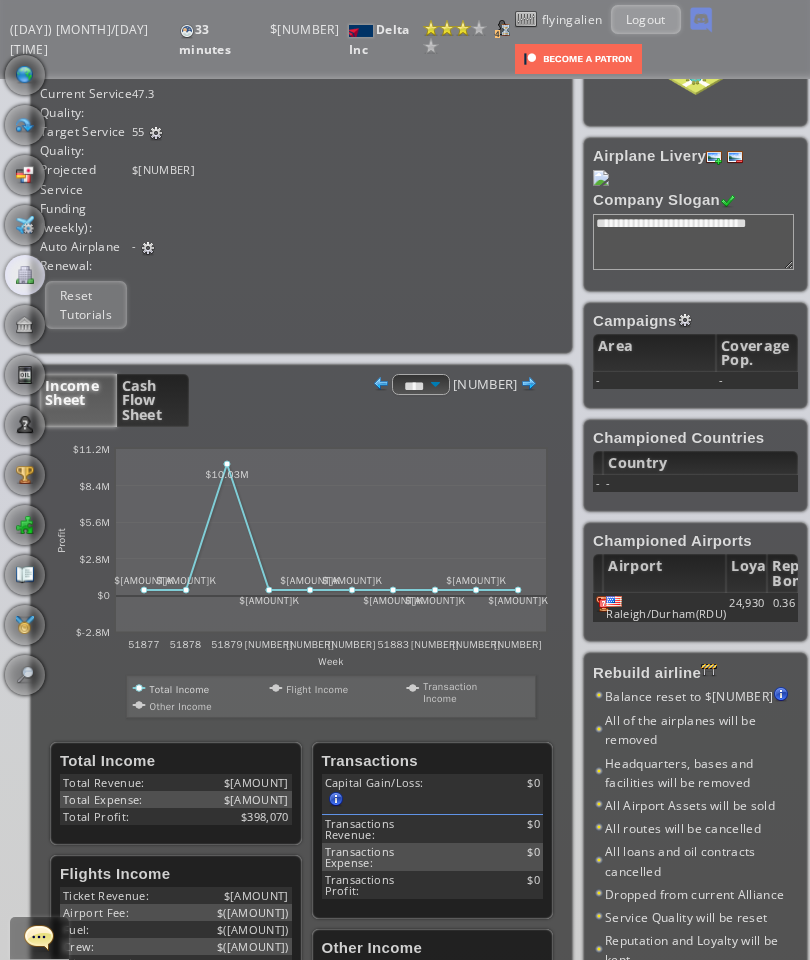 click on "Cash Flow Sheet" at bounding box center (153, 400) 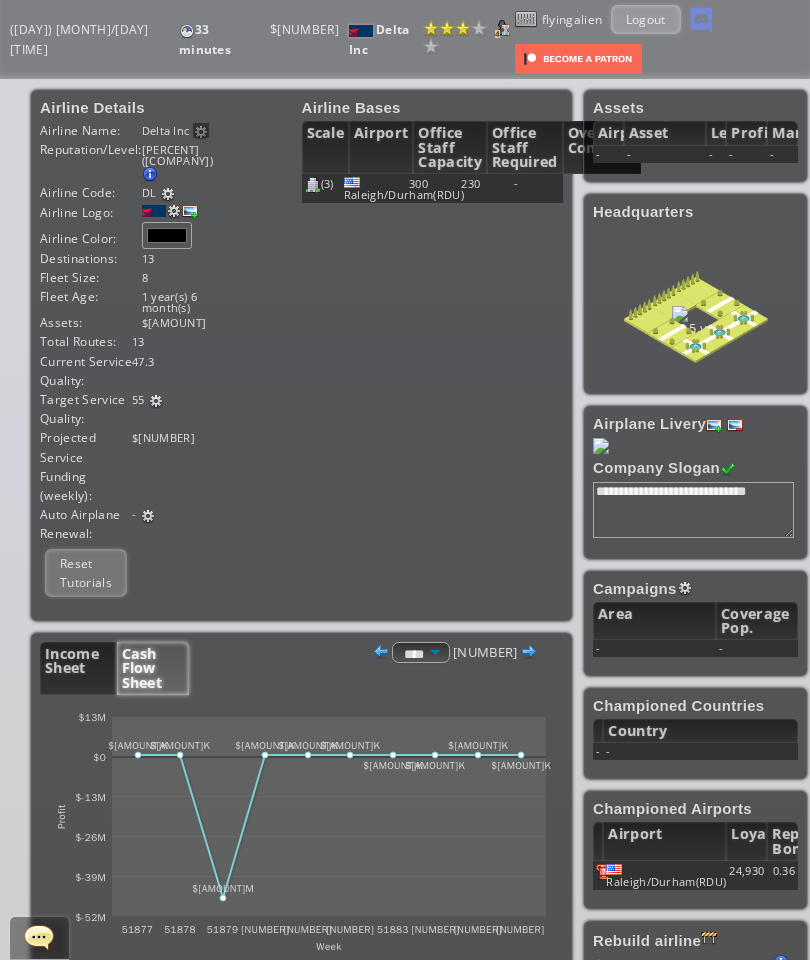 scroll, scrollTop: 0, scrollLeft: 0, axis: both 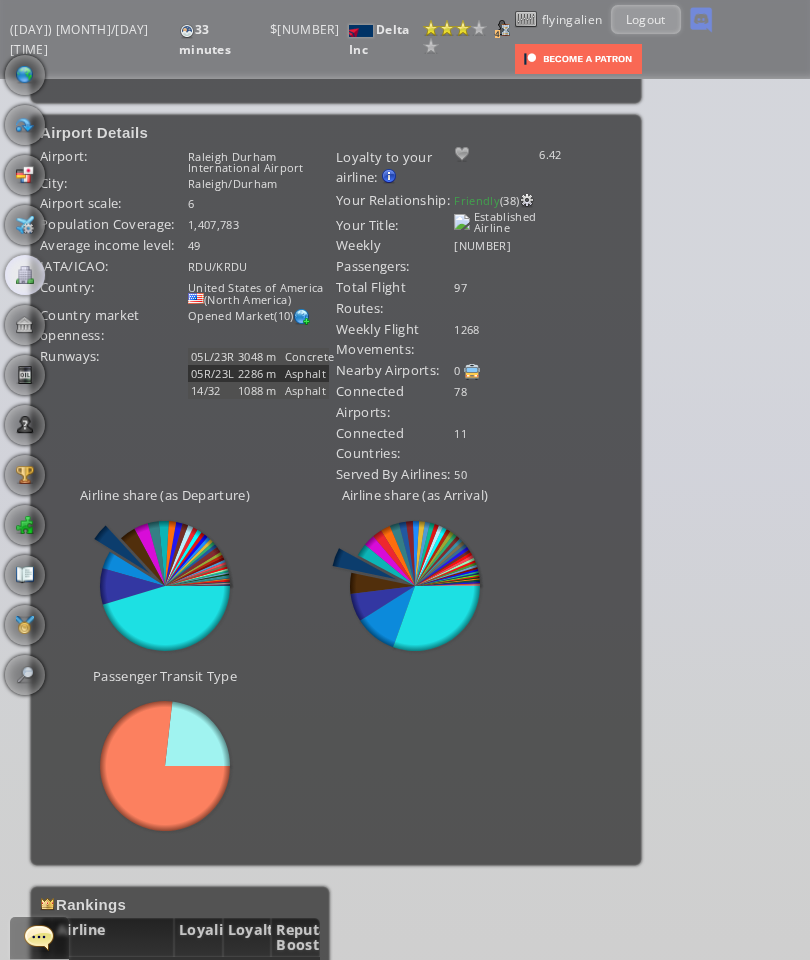 click at bounding box center [165, 586] 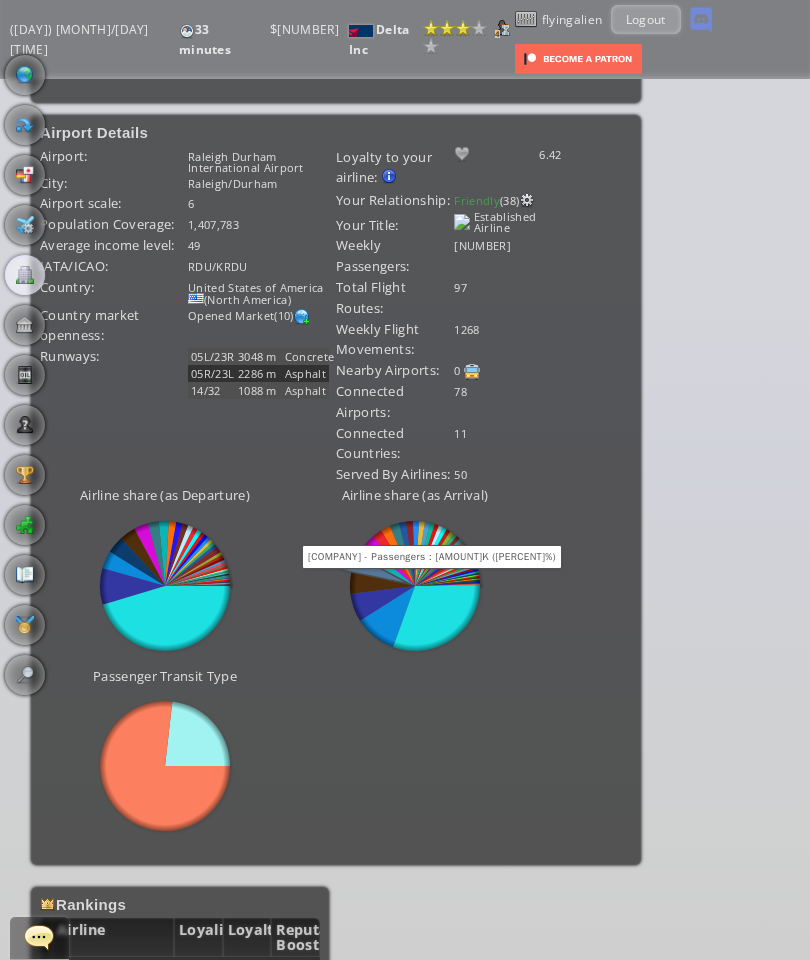 click at bounding box center [447, 576] 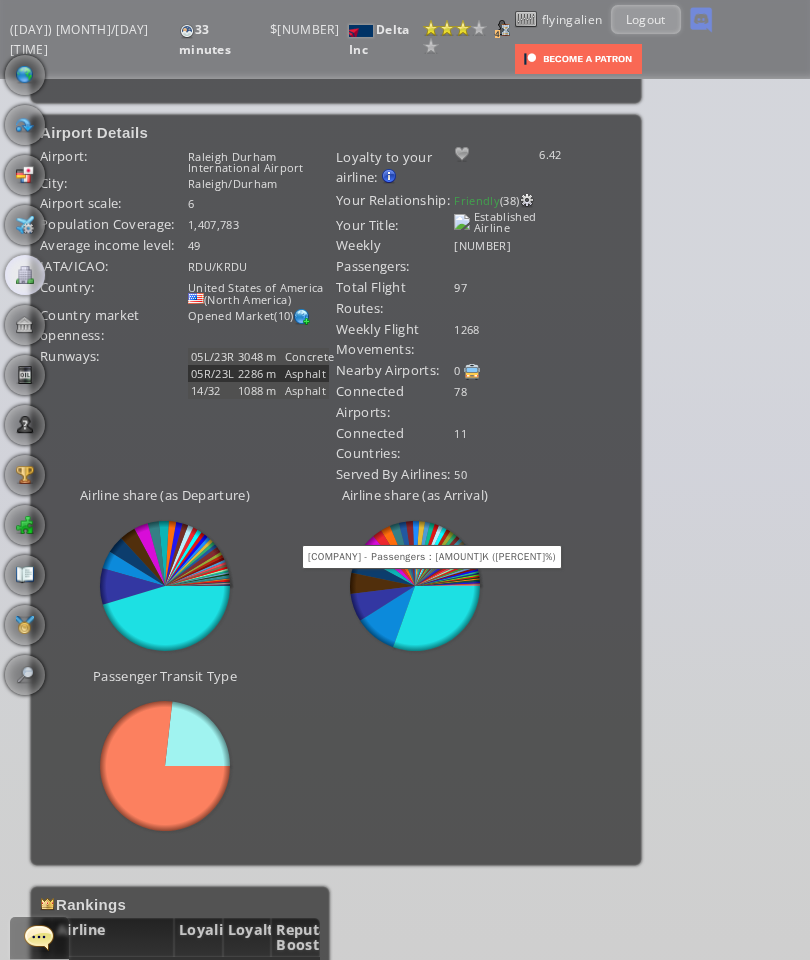 click on "Airline share (as Departure)
abcdefhiklmnopqrstuvwxyz Loading chart. Please wait. abcdefhiklmnopqrstuvwxyz
Airline share (as Arrival)
abcdefhiklmnopqrstuvwxyz Loading chart. Please wait. abcdefhiklmnopqrstuvwxyz
Passenger Transit Type
abcdefhiklmnopqrstuvwxyz Loading chart. Please wait. abcdefhiklmnopqrstuvwxyz" at bounding box center (336, 666) 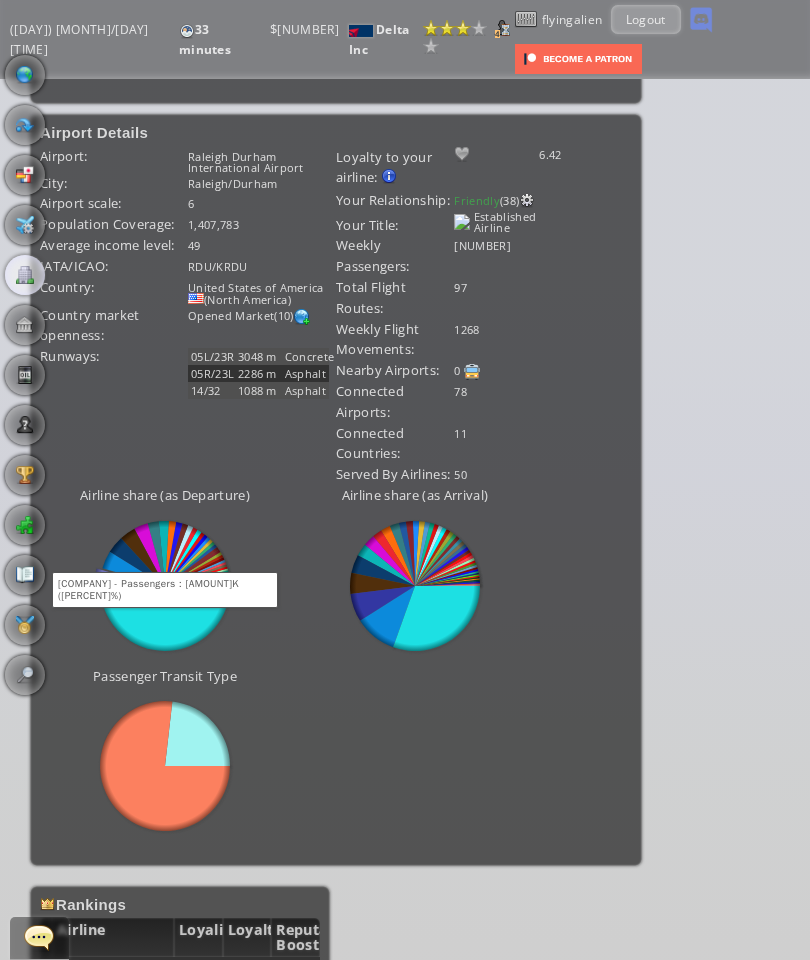 click at bounding box center (198, 580) 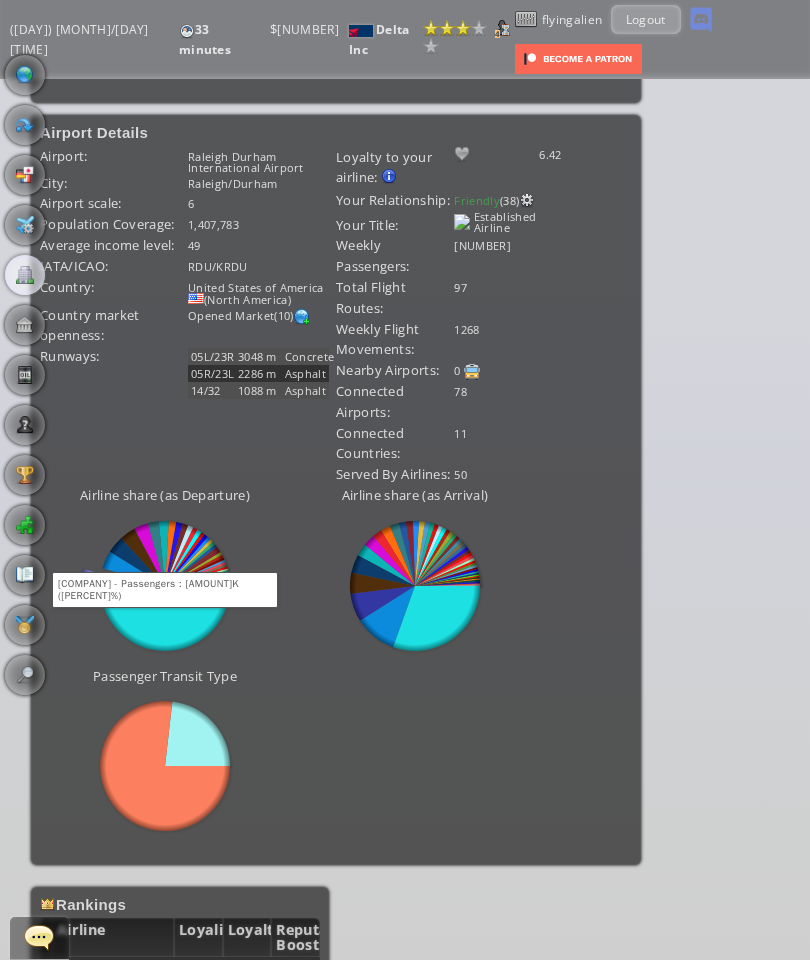 click at bounding box center (198, 580) 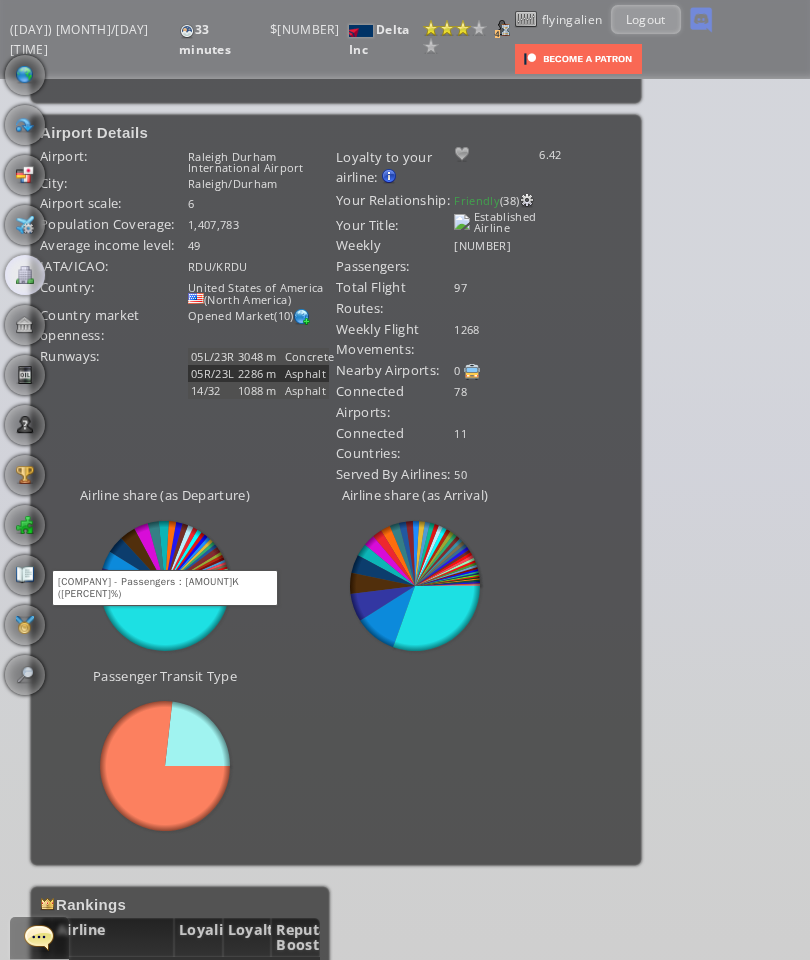 click on "Airline share (as Departure)
abcdefhiklmnopqrstuvwxyz Loading chart. Please wait. abcdefhiklmnopqrstuvwxyz
Airline share (as Arrival)
abcdefhiklmnopqrstuvwxyz Loading chart. Please wait. abcdefhiklmnopqrstuvwxyz
Passenger Transit Type
abcdefhiklmnopqrstuvwxyz Loading chart. Please wait. abcdefhiklmnopqrstuvwxyz" at bounding box center (336, 666) 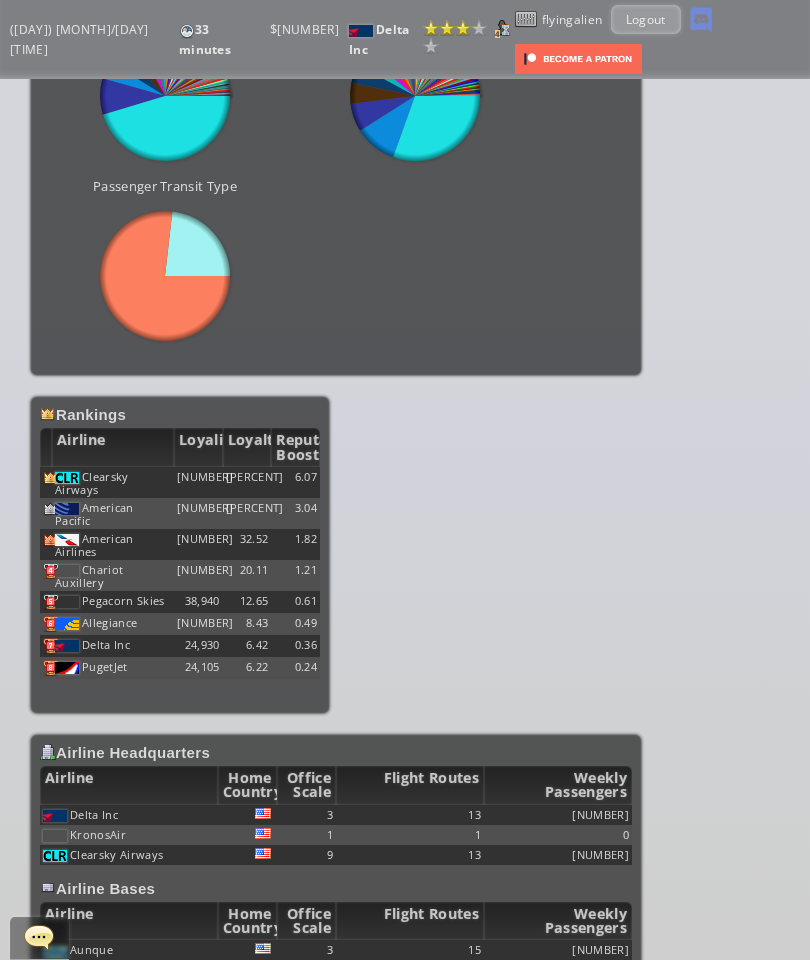 scroll, scrollTop: 1370, scrollLeft: 0, axis: vertical 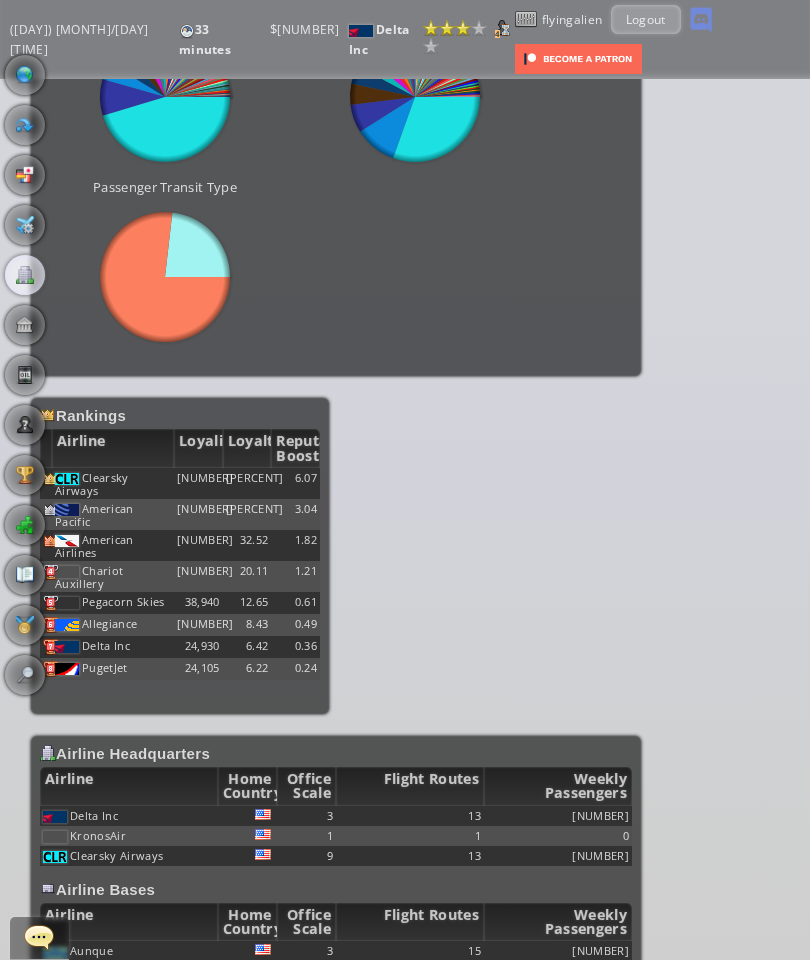 click at bounding box center (7, 480) 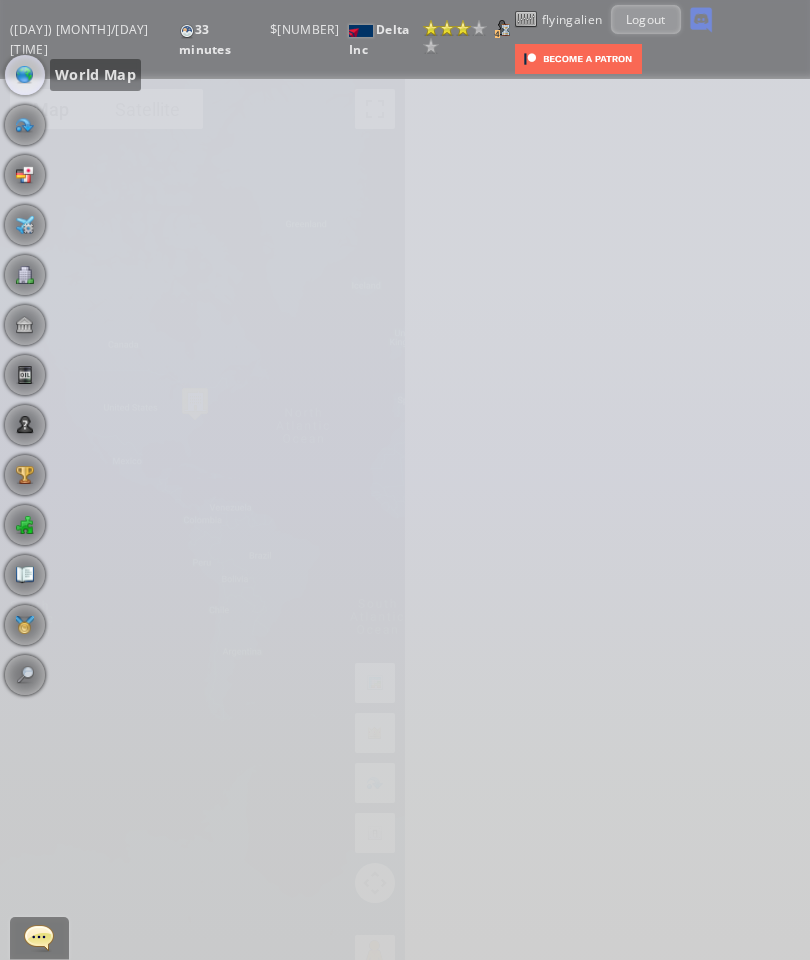scroll, scrollTop: 0, scrollLeft: 0, axis: both 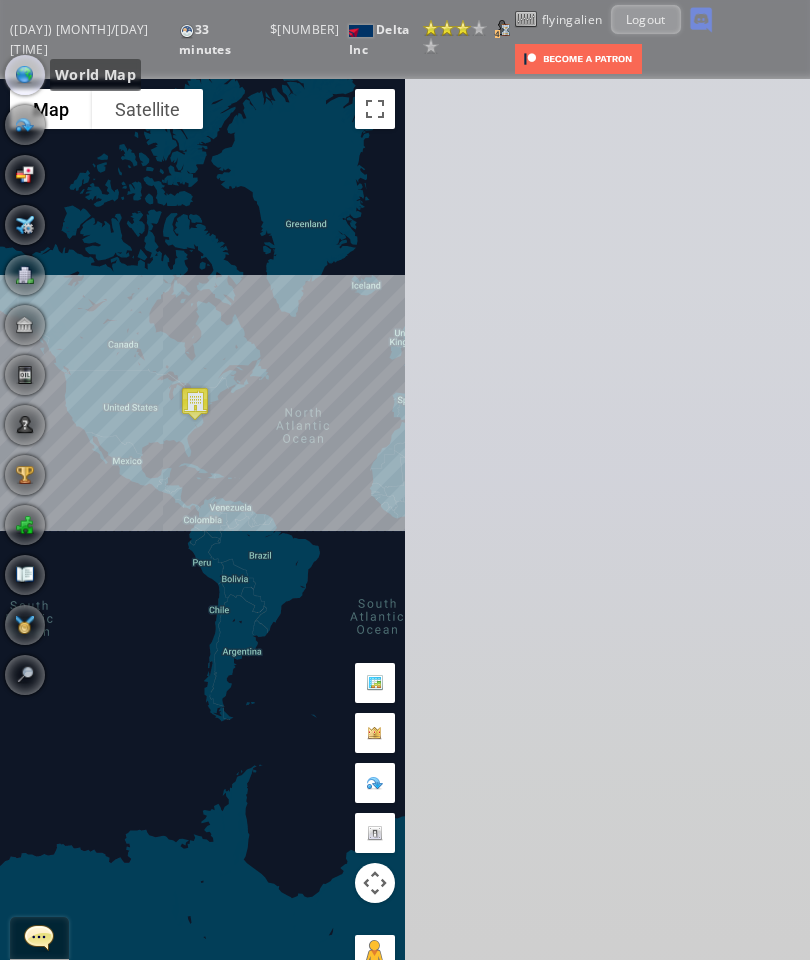 click on "To navigate, press the arrow keys." at bounding box center (202, 539) 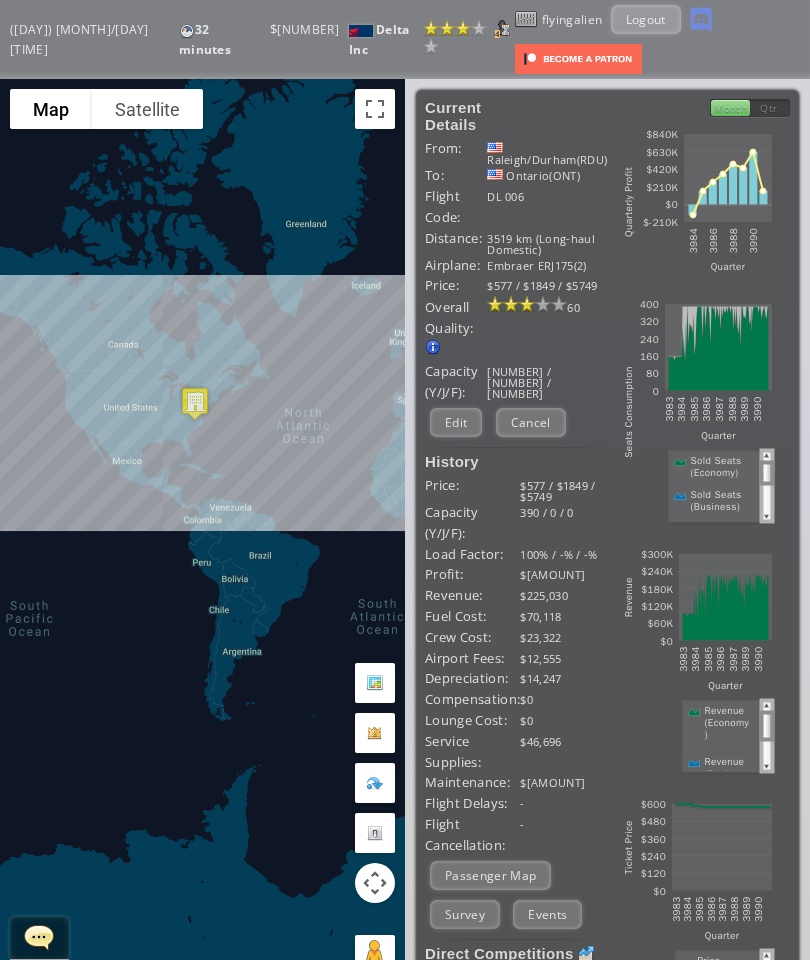 click on "Cancel" at bounding box center (531, 422) 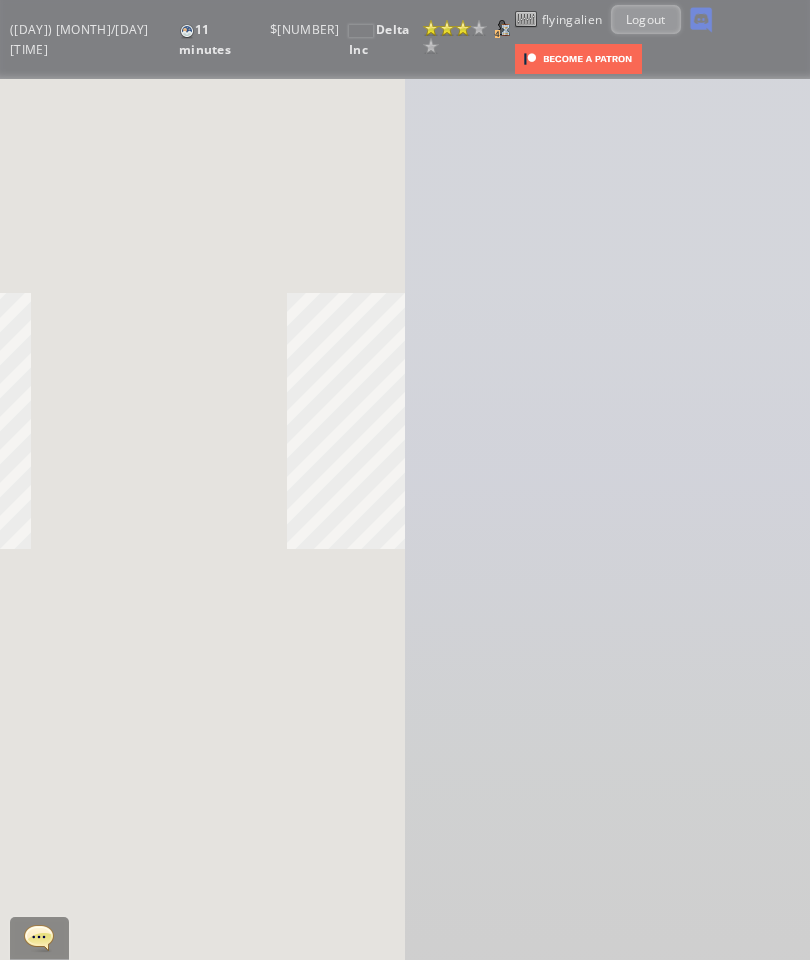 scroll, scrollTop: 0, scrollLeft: 0, axis: both 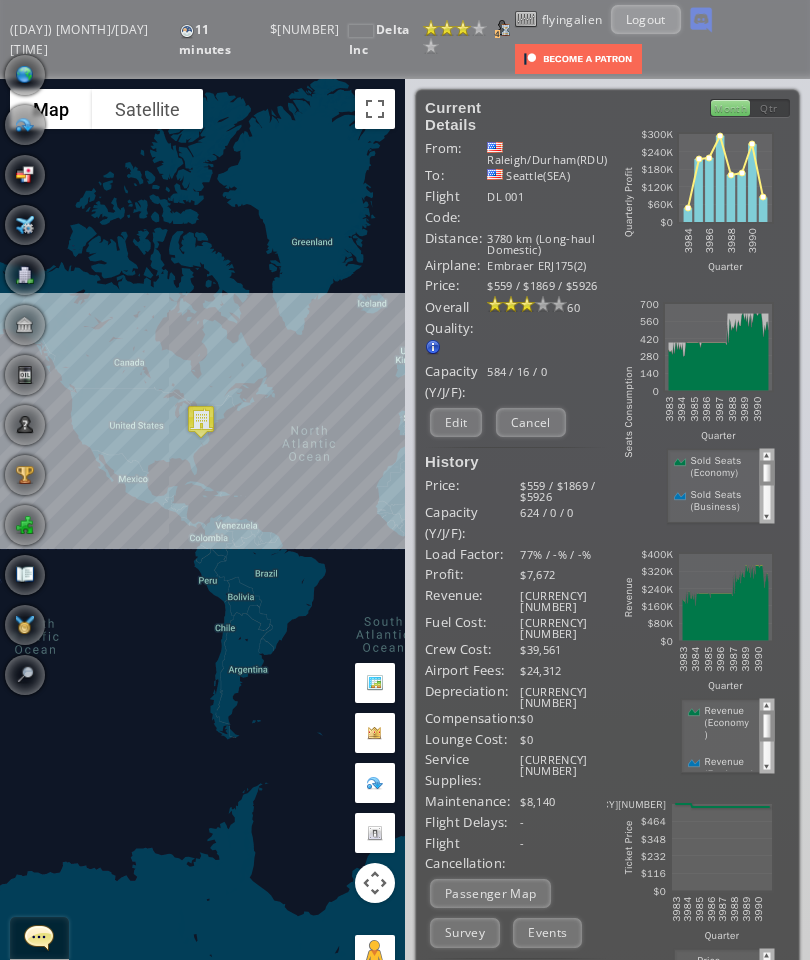 click on "Cancel" at bounding box center (531, 422) 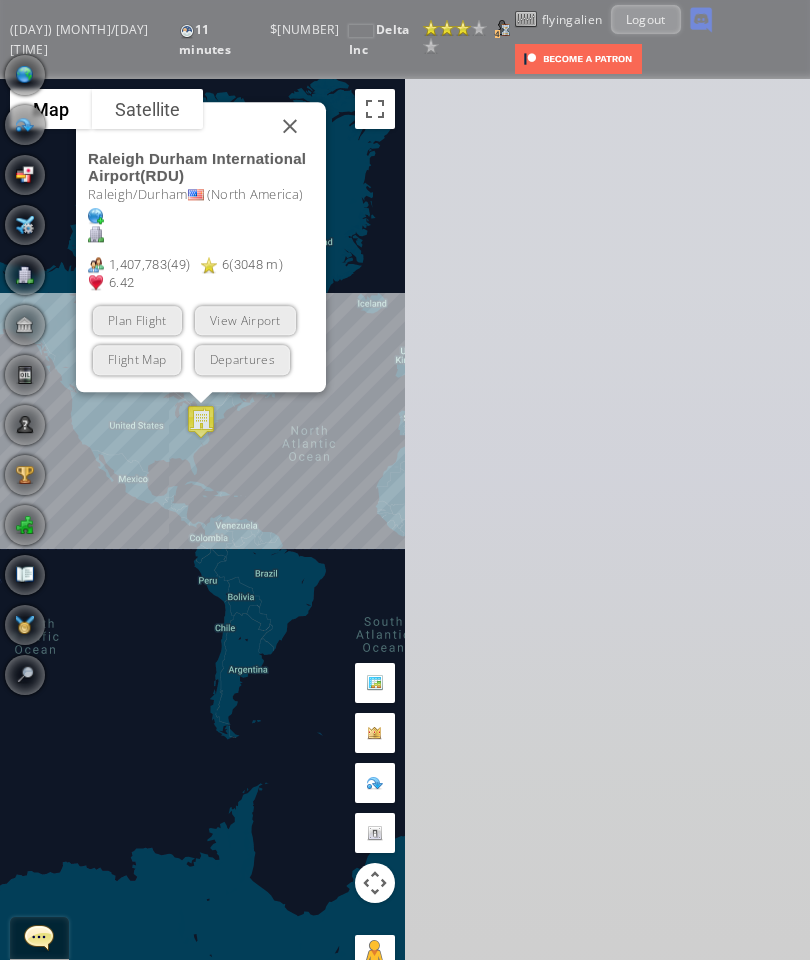 click on "Raleigh Durham International Airport" at bounding box center (197, 168) 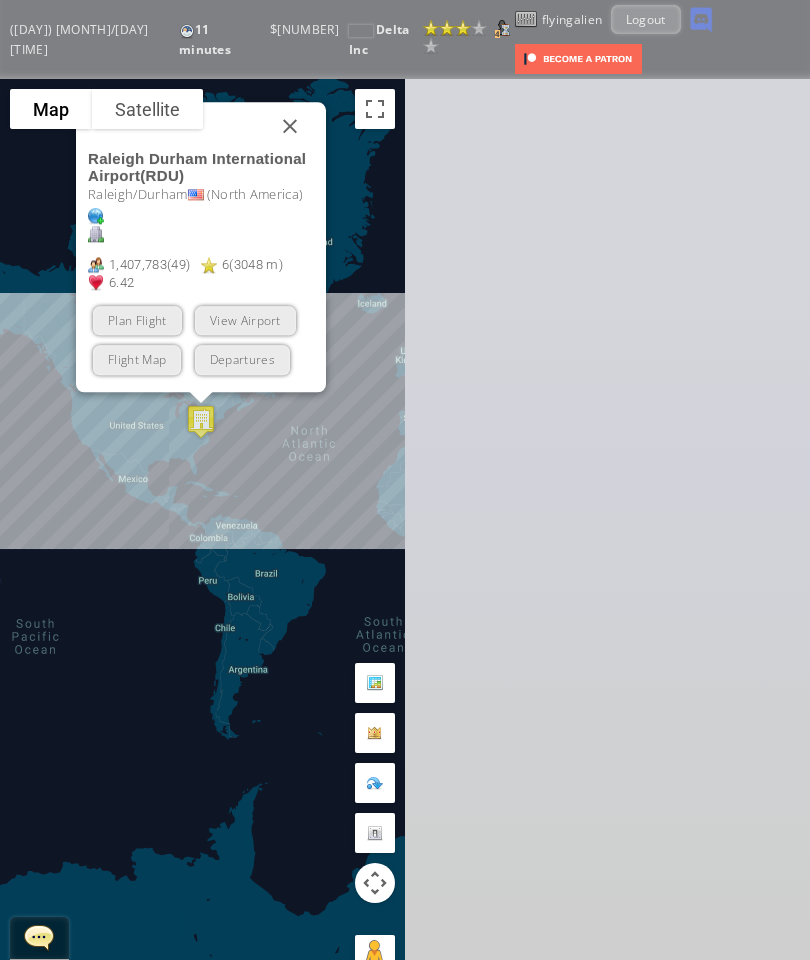 click on "View Airport" at bounding box center [244, 321] 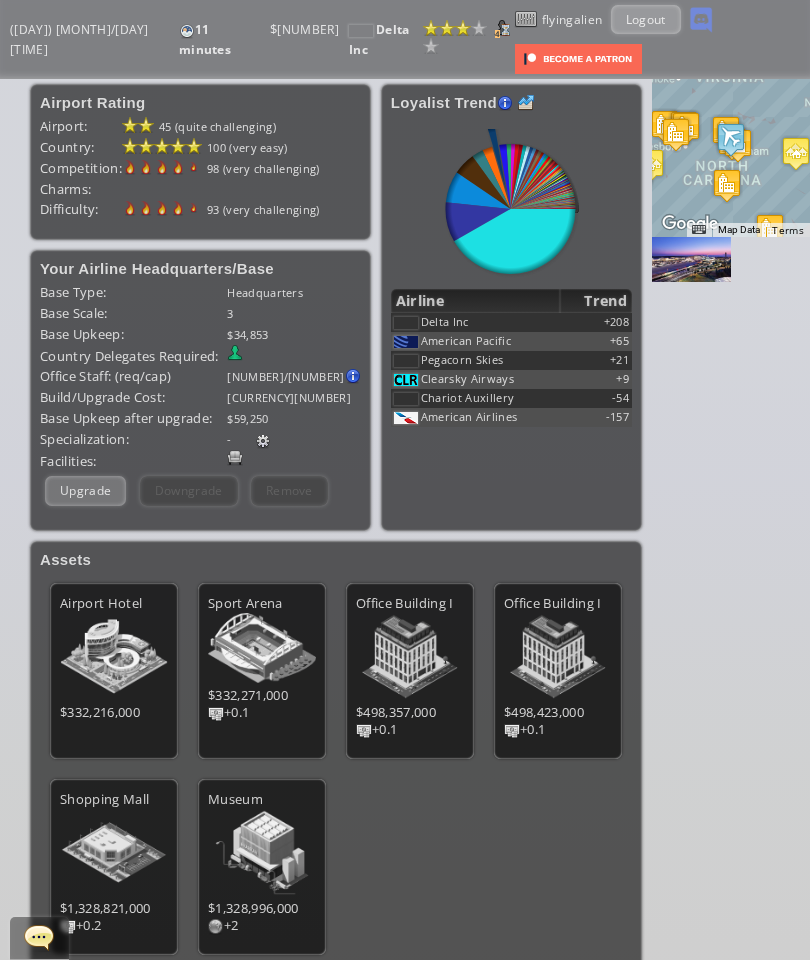 scroll, scrollTop: 213, scrollLeft: 0, axis: vertical 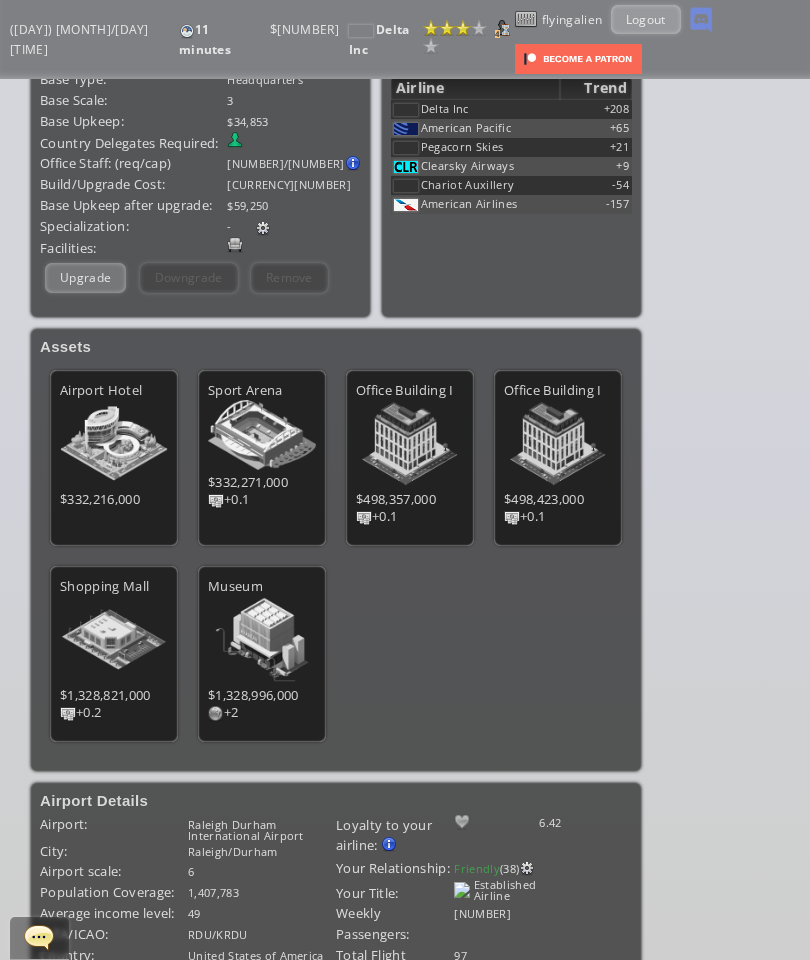click on "6.42" at bounding box center [262, 827] 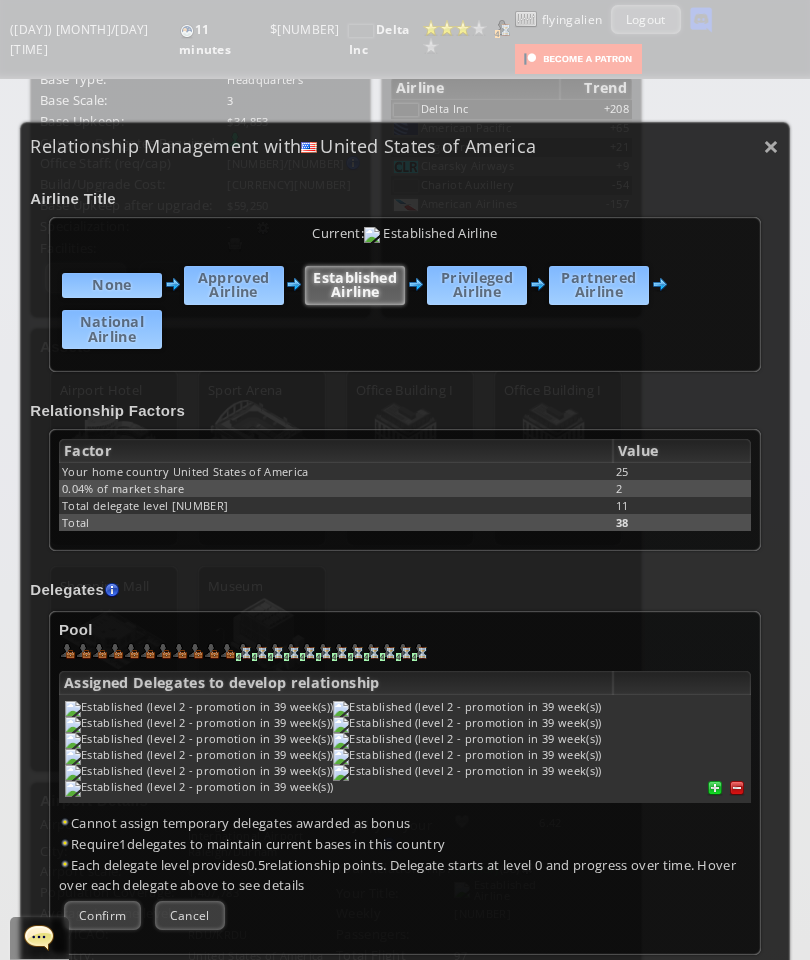 click on "Relationship Management with  United States of America" at bounding box center (405, 146) 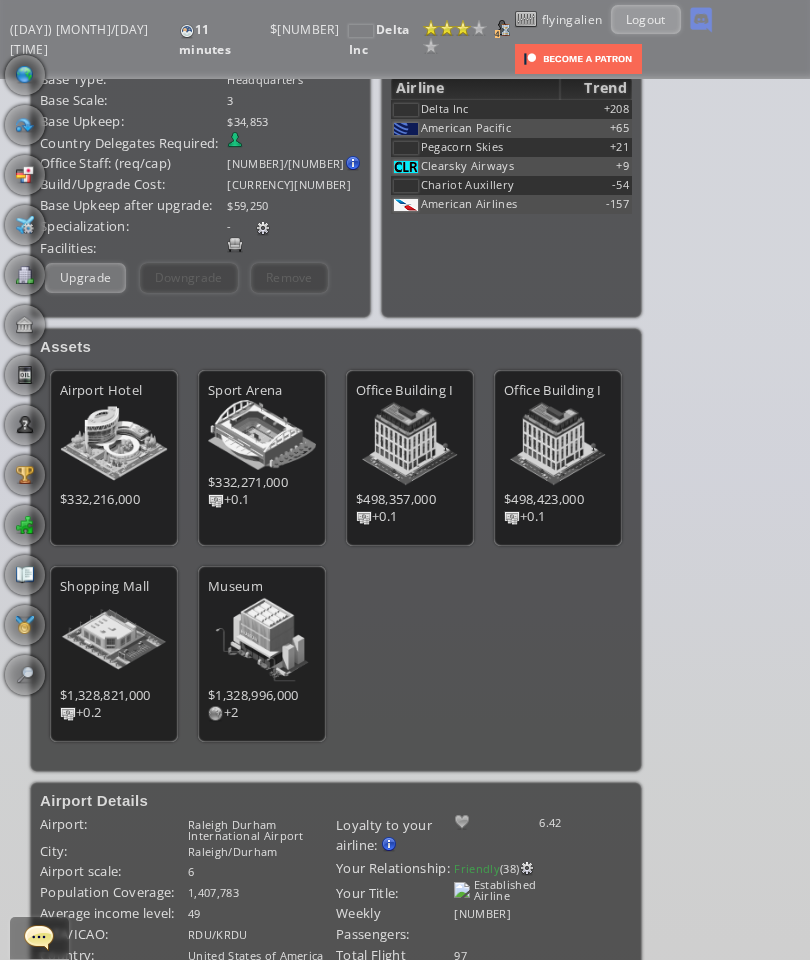 click at bounding box center (7, 480) 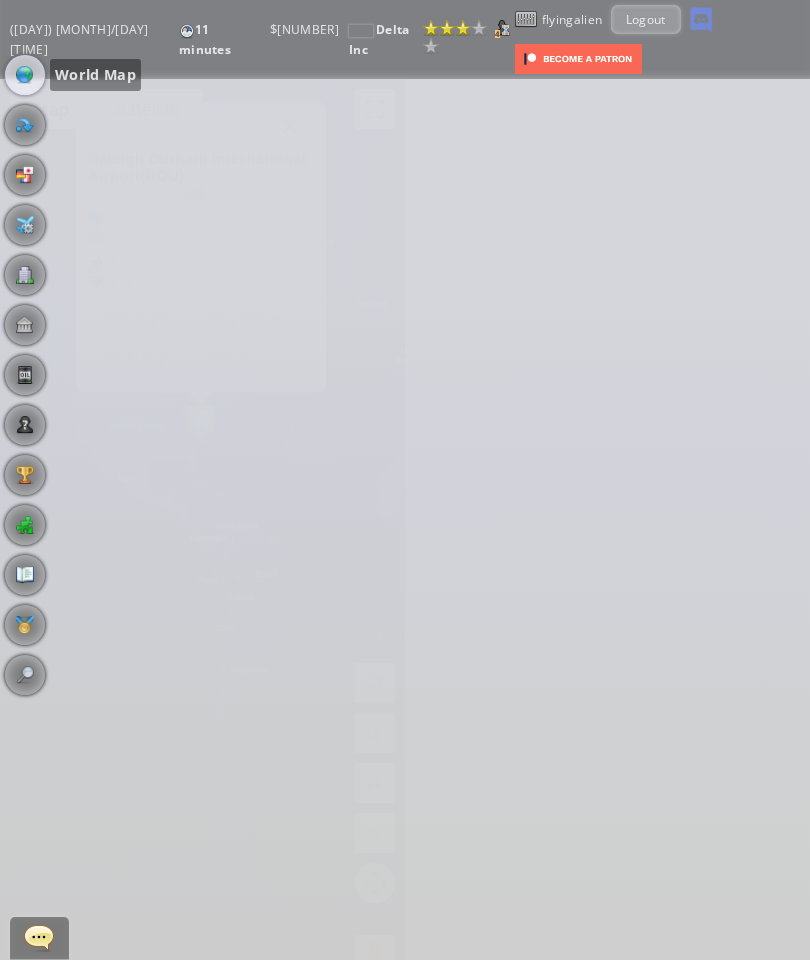 scroll, scrollTop: 0, scrollLeft: 0, axis: both 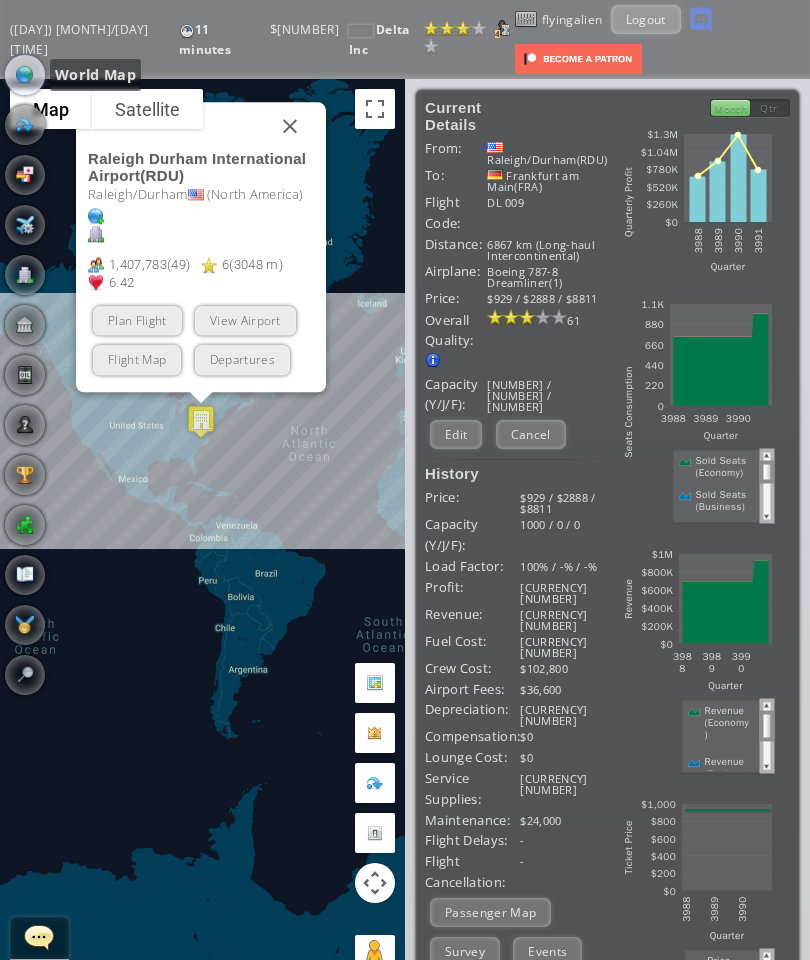 click on "Passenger Map" at bounding box center [490, 912] 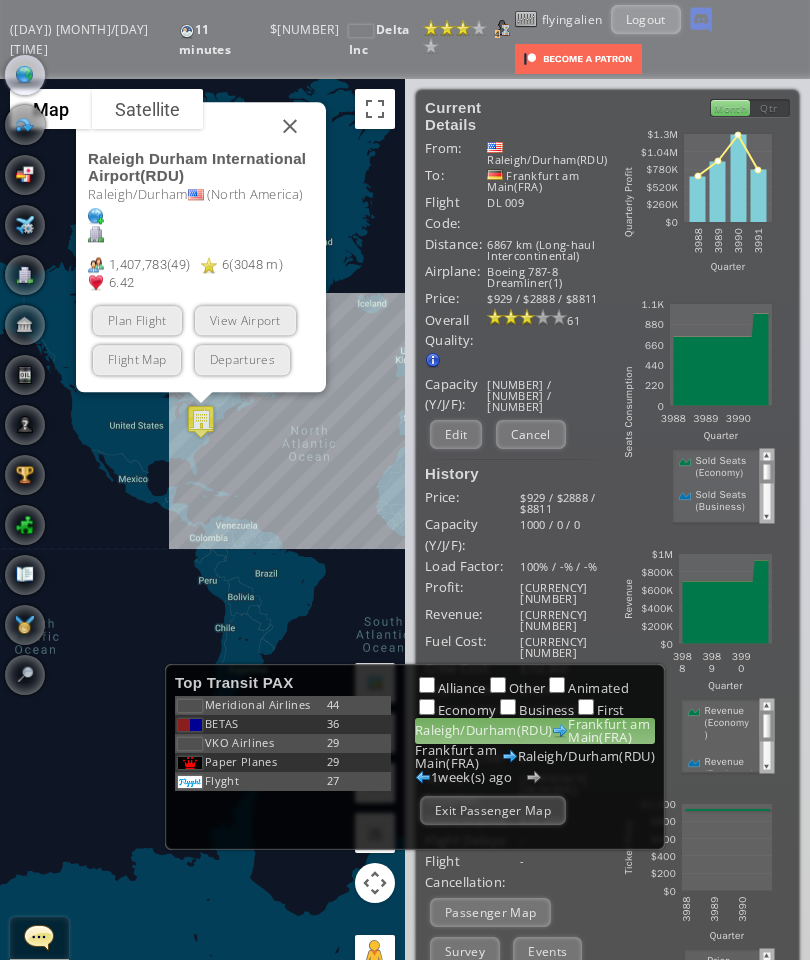 click on "Exit Passenger Map" at bounding box center [493, 810] 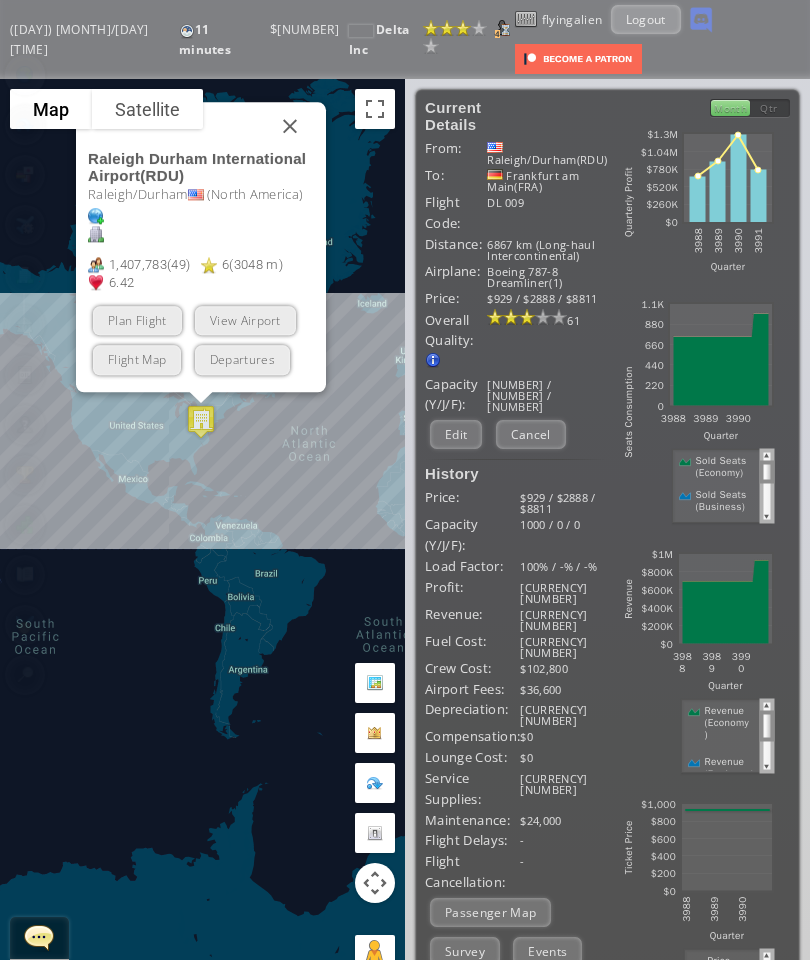 click on "Survey" at bounding box center [465, 951] 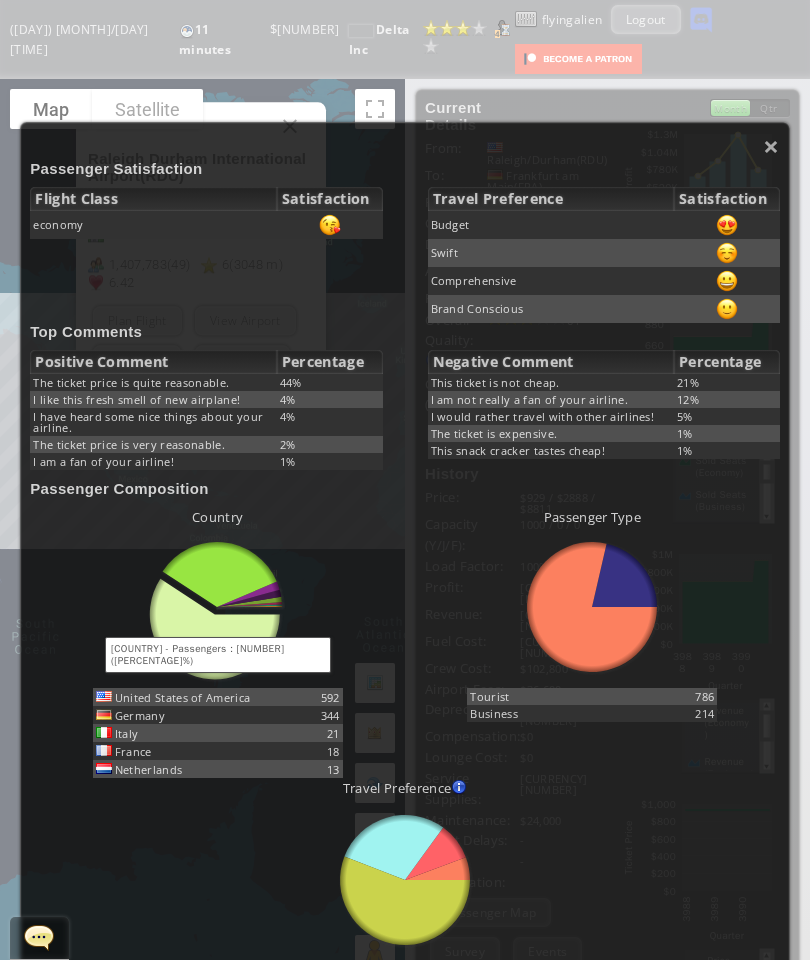 click at bounding box center [250, 605] 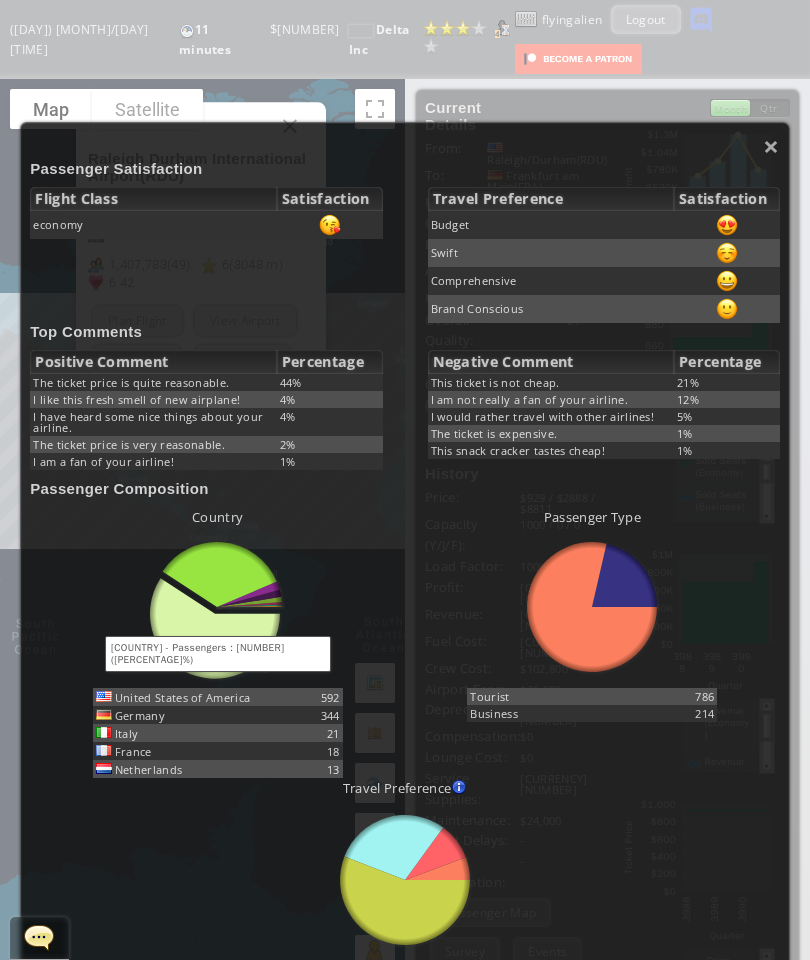 click at bounding box center [250, 605] 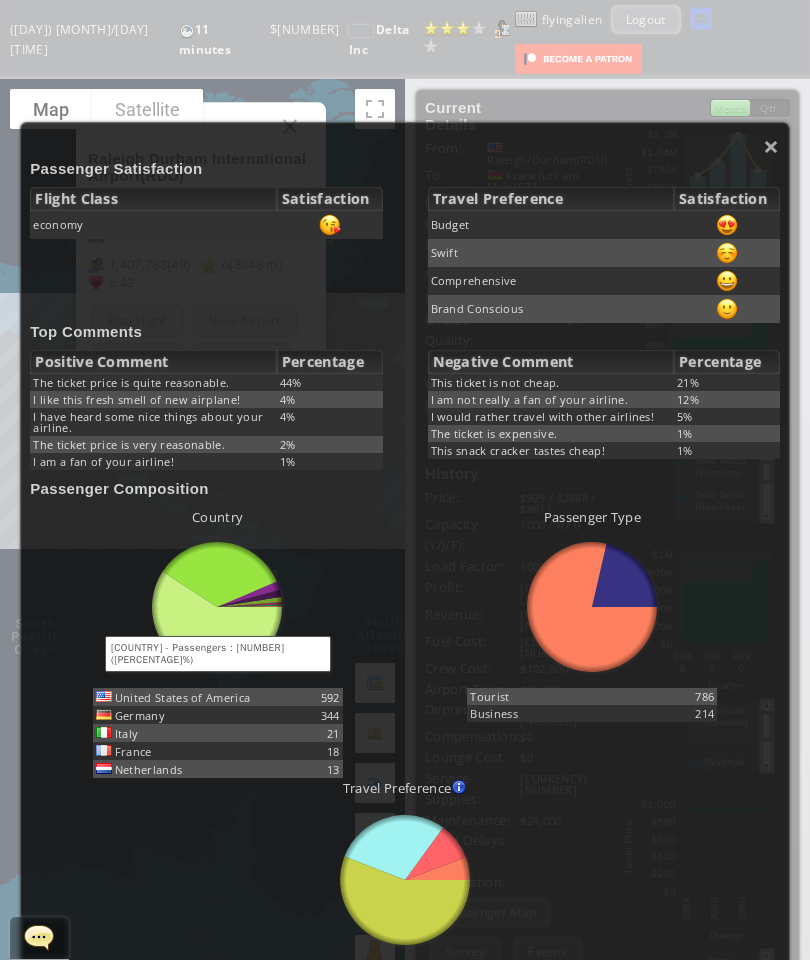click on "Country
abcdefhiklmnopqrstuvwxyz Loading chart. Please wait. abcdefhiklmnopqrstuvwxyz
United States of America 592 Germany 344 Italy 21 France 18 Netherlands 13" at bounding box center [206, 199] 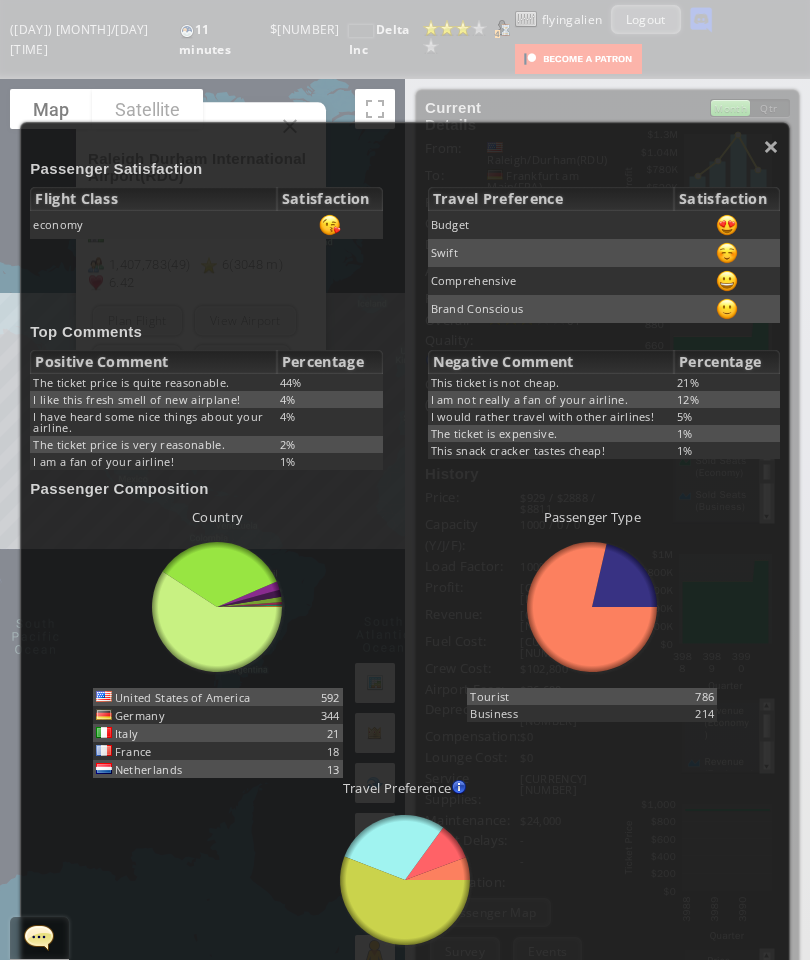 scroll, scrollTop: 0, scrollLeft: 0, axis: both 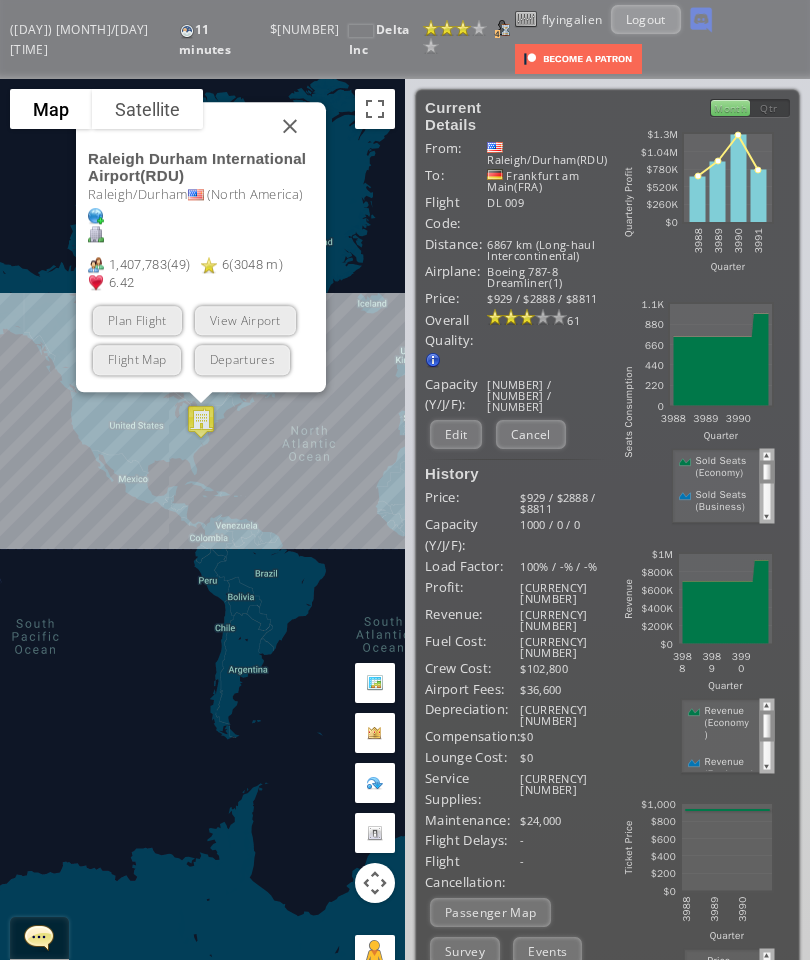 click on "Current Details
From:
Raleigh/Durham(RDU)
To:
Frankfurt am Main(FRA)
Flight Code:
DL 009
Distance:
6867 km (Long-haul Intercontinental)
Airplane:
Boeing 787-8 Dreamliner(1)
Price:
$929 / $2888 / $8811
Overall Quality:
Overall quality is determined by:
- Fleet Age per Route
- Service Star level per route
- Company wide Service Quality
61 Edit" at bounding box center (516, 675) 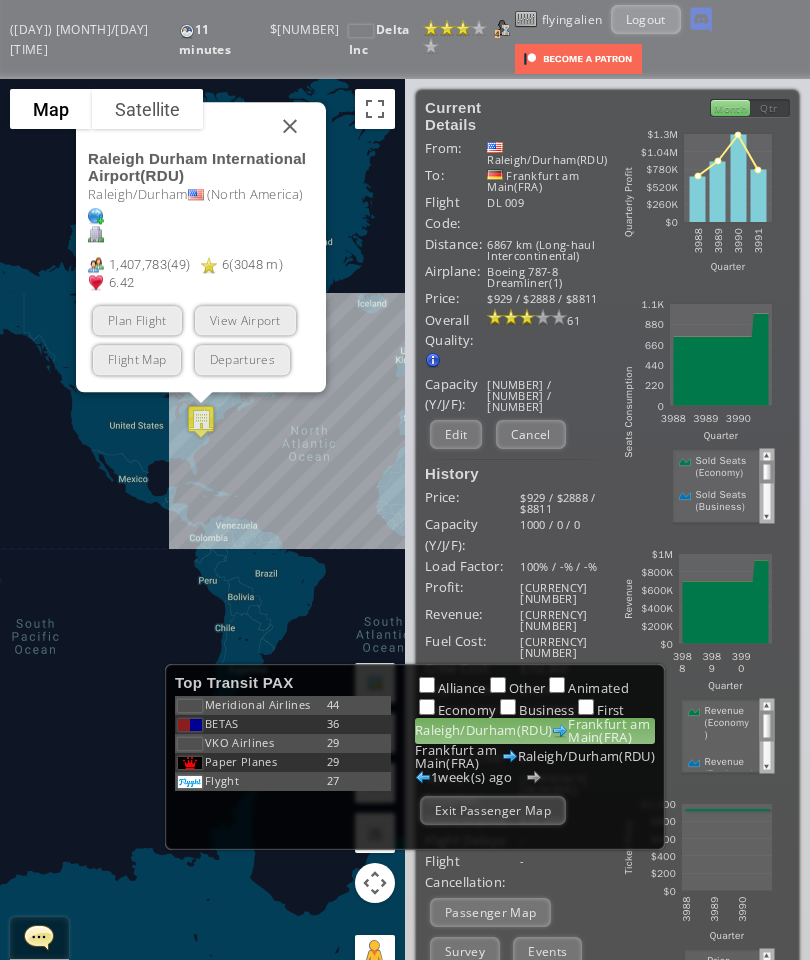 click at bounding box center (290, 127) 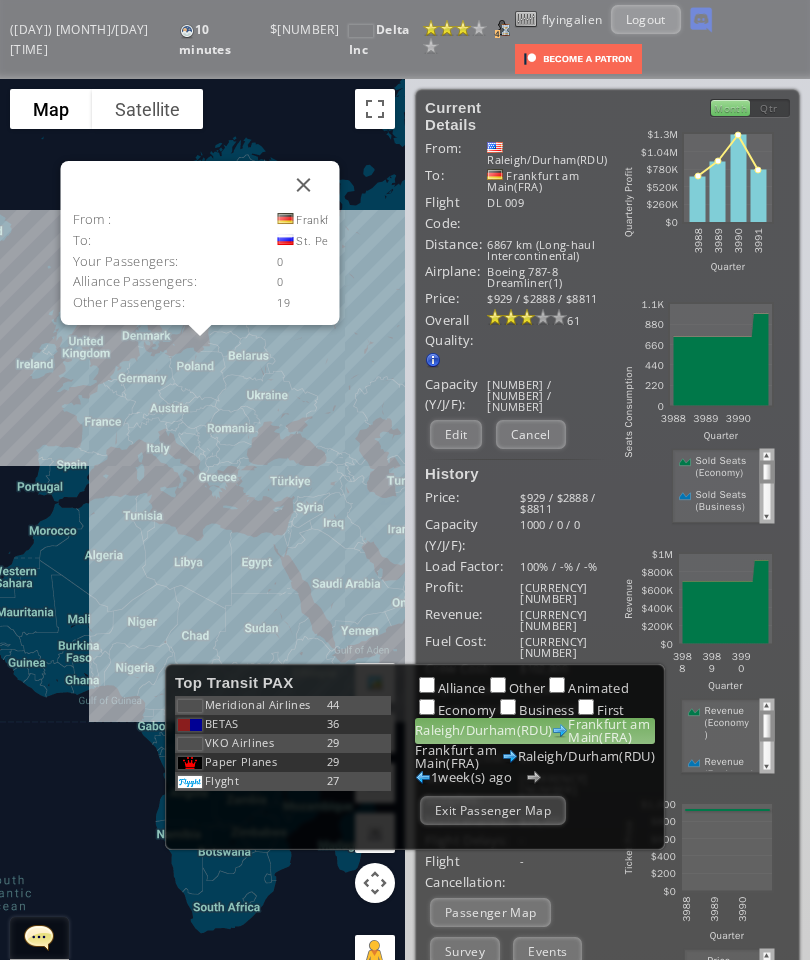 click on "From :
Frankfurt am Main(FRA)
To:
St. Petersburg(LED)
Your Passengers:
0
Alliance Passengers:
0
Other Passengers:
19" at bounding box center (199, 243) 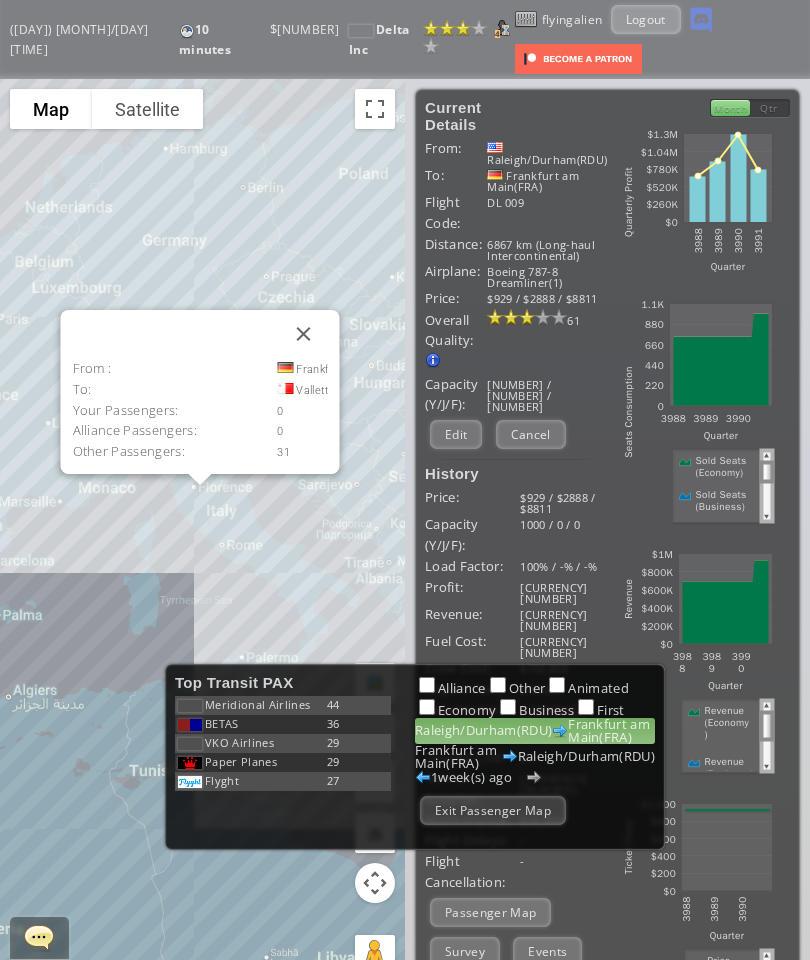 click at bounding box center (303, 334) 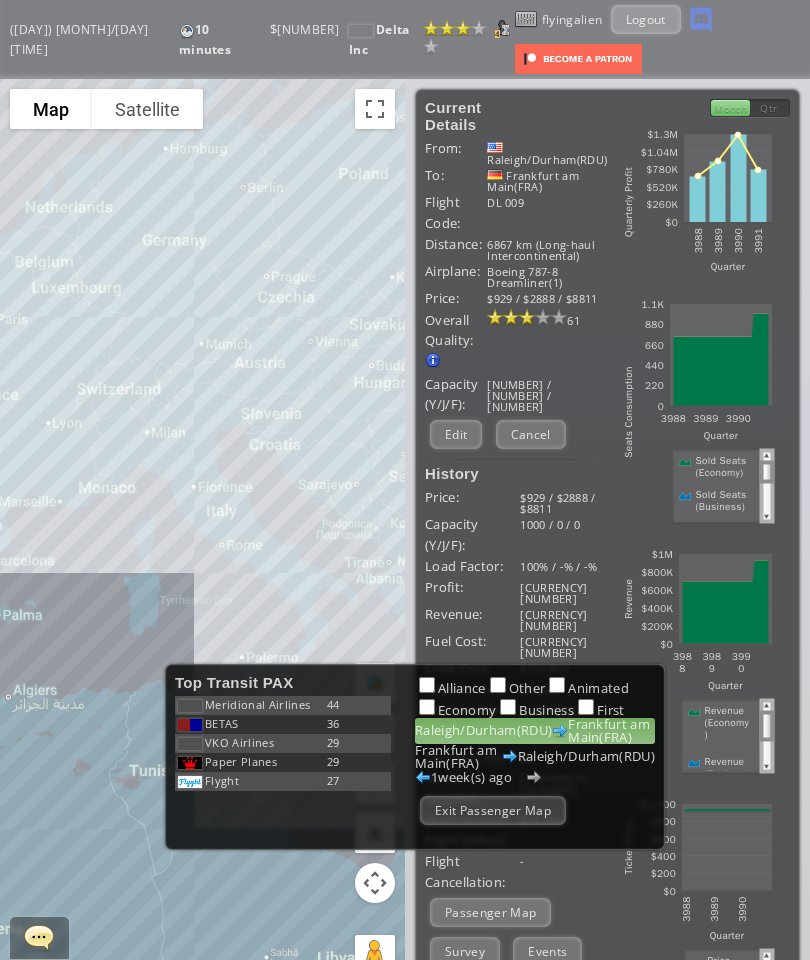 click on "Exit Passenger Map" at bounding box center (493, 810) 